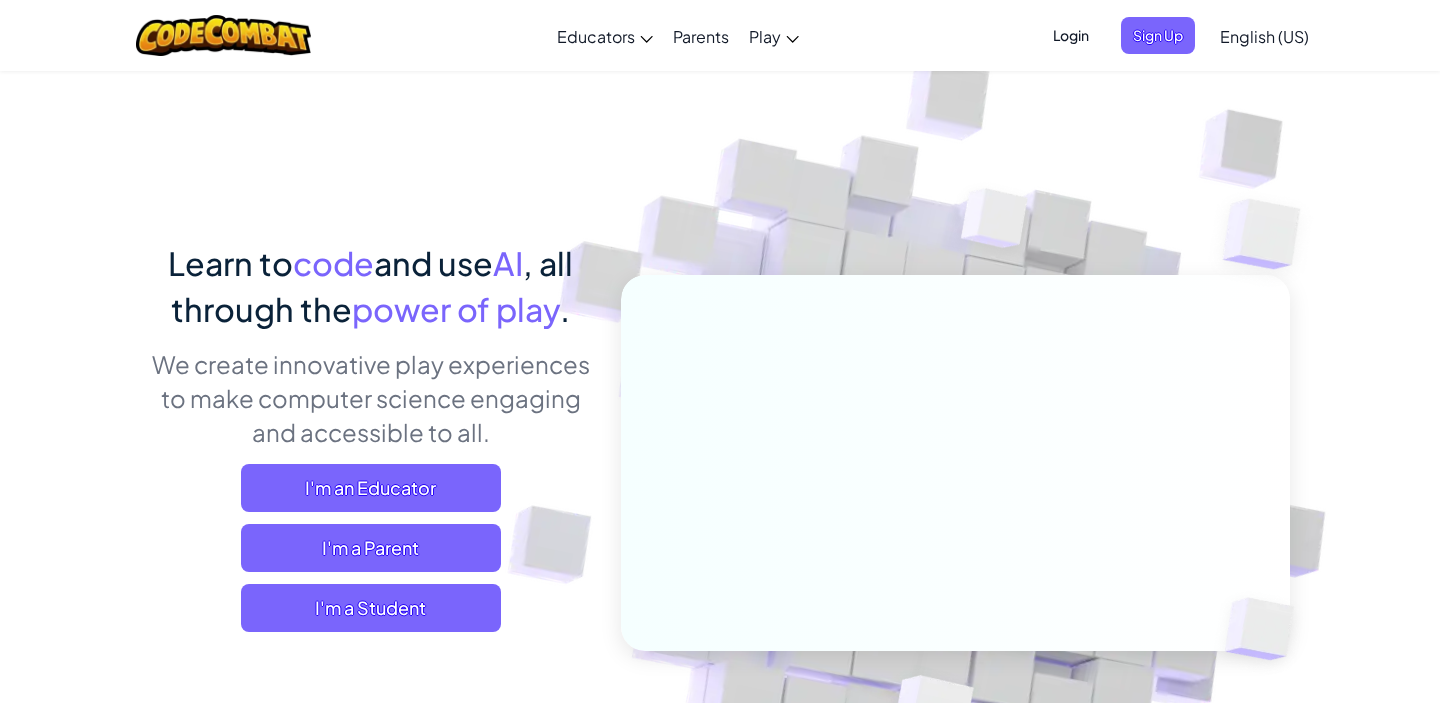 scroll, scrollTop: 0, scrollLeft: 0, axis: both 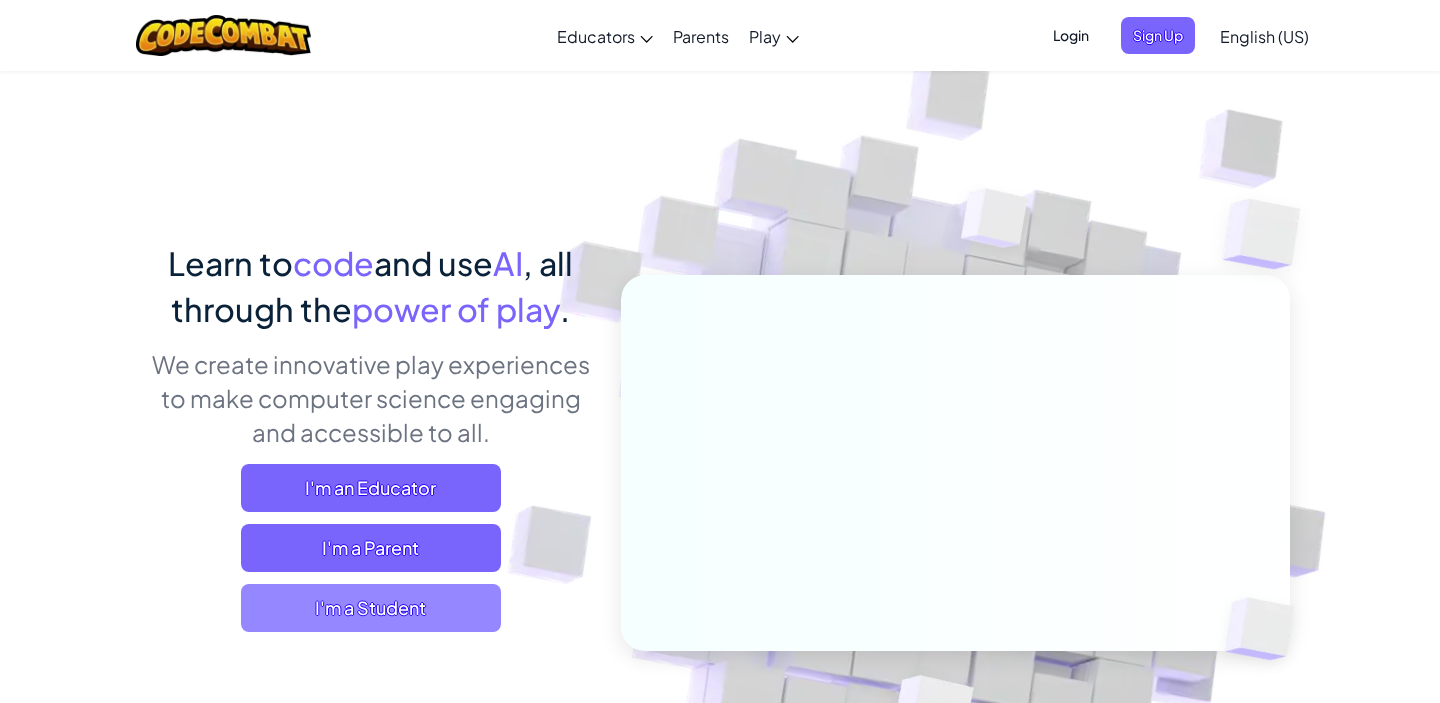 click on "I'm a Student" at bounding box center (371, 608) 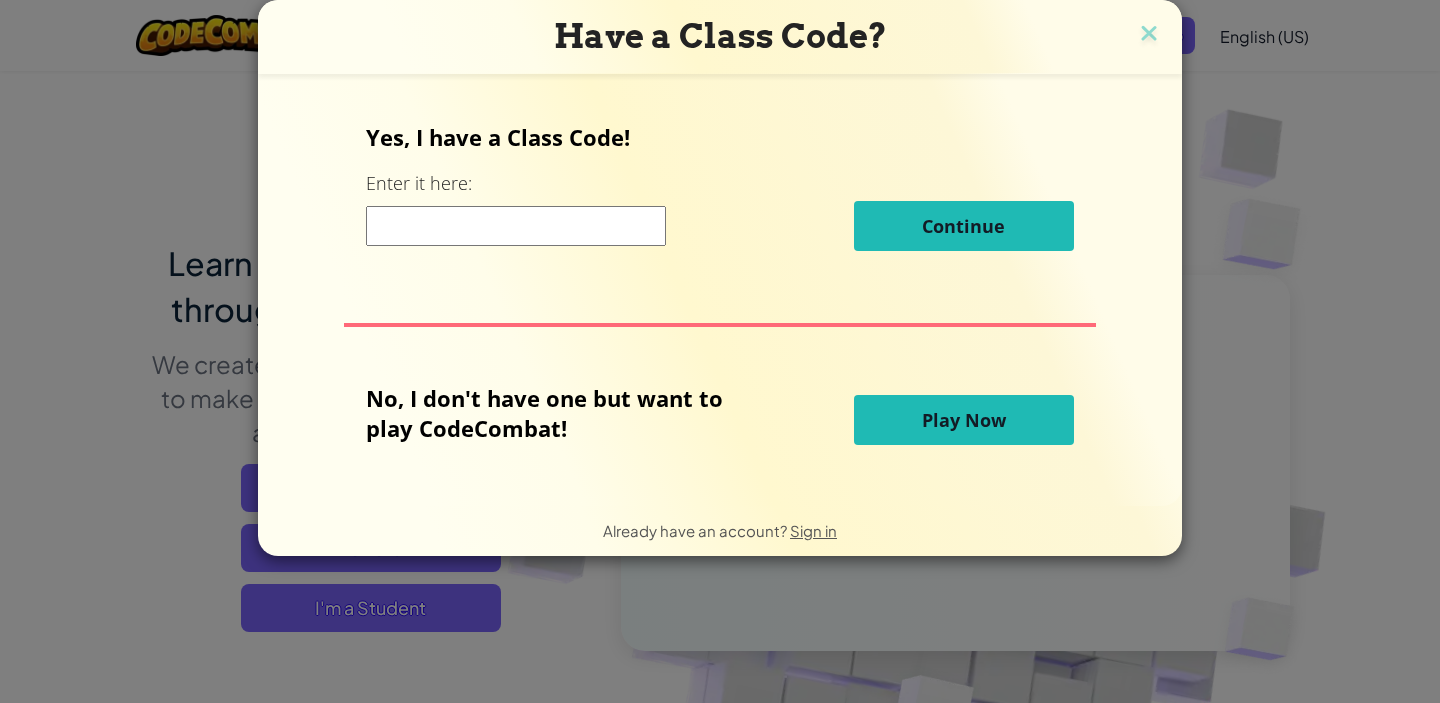 click on "Play Now" at bounding box center (964, 420) 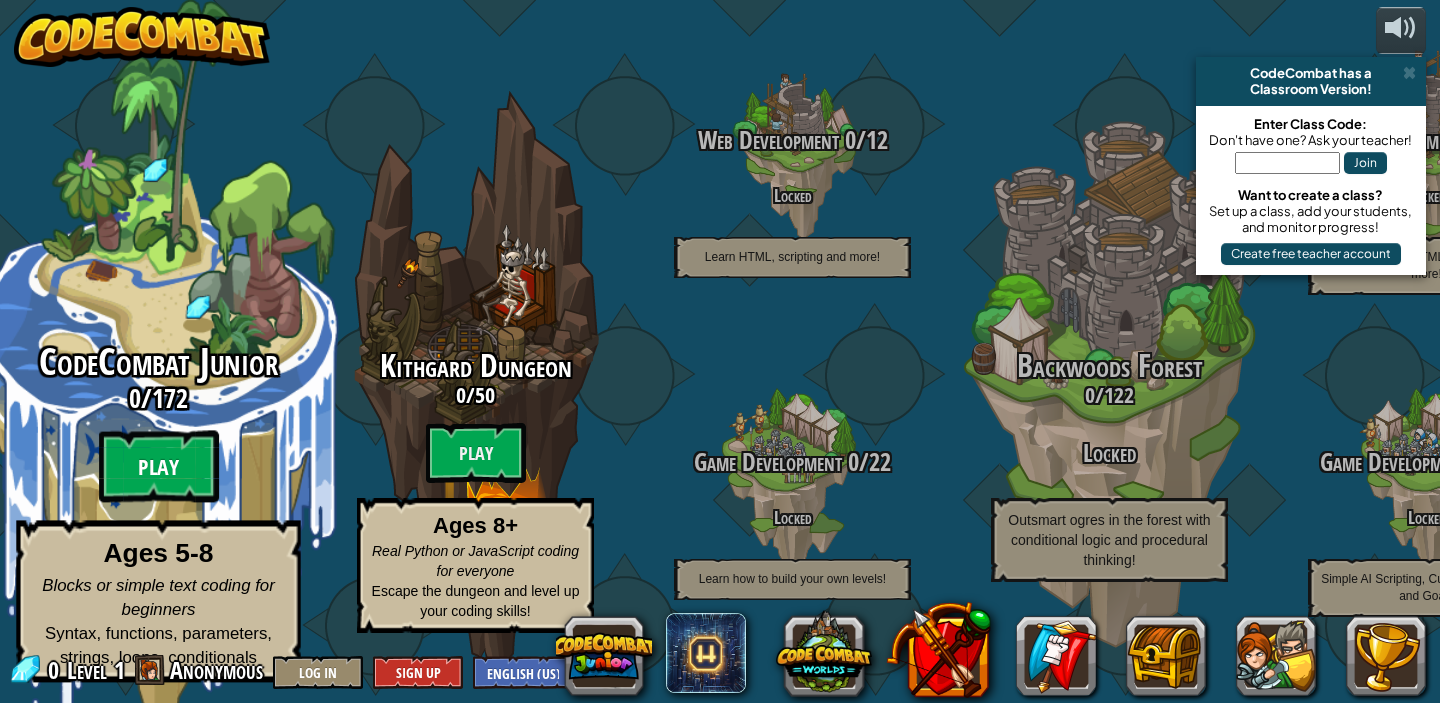 click on "Play" at bounding box center [159, 467] 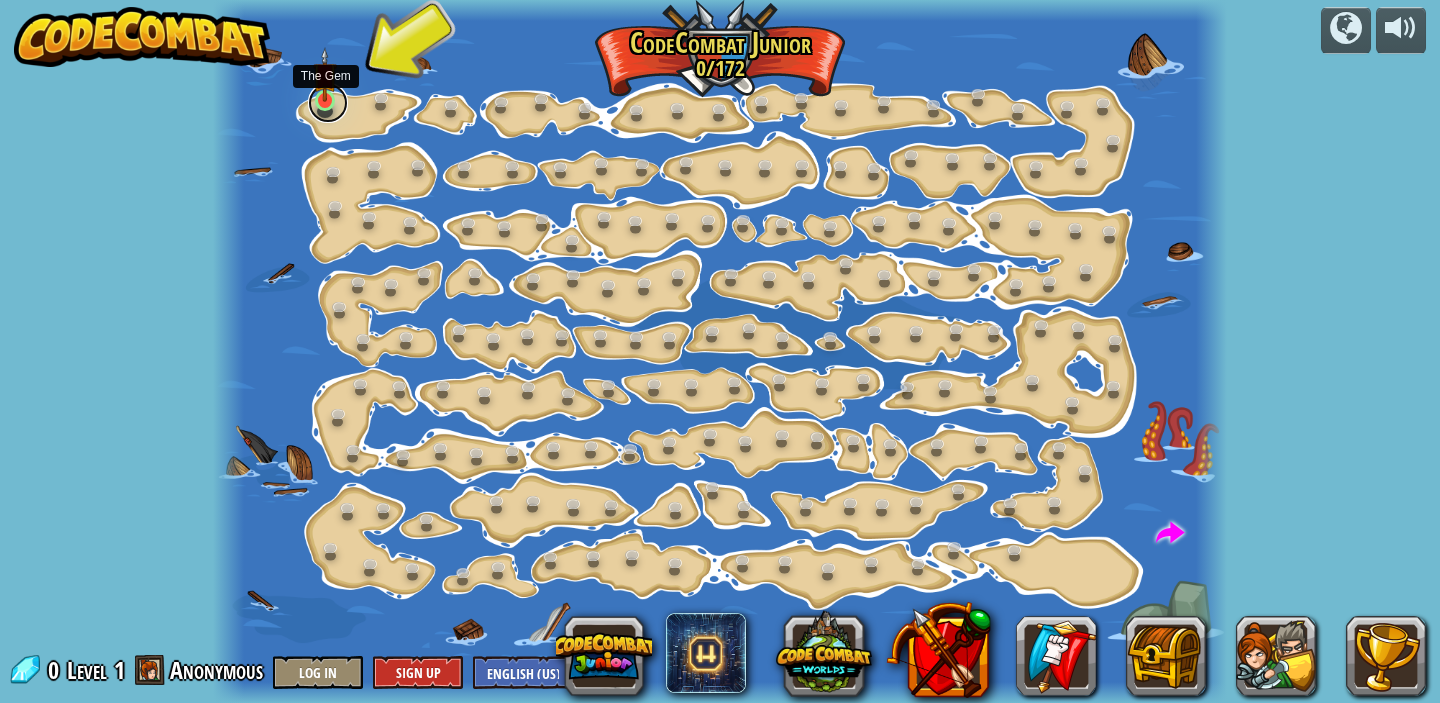 click at bounding box center [328, 103] 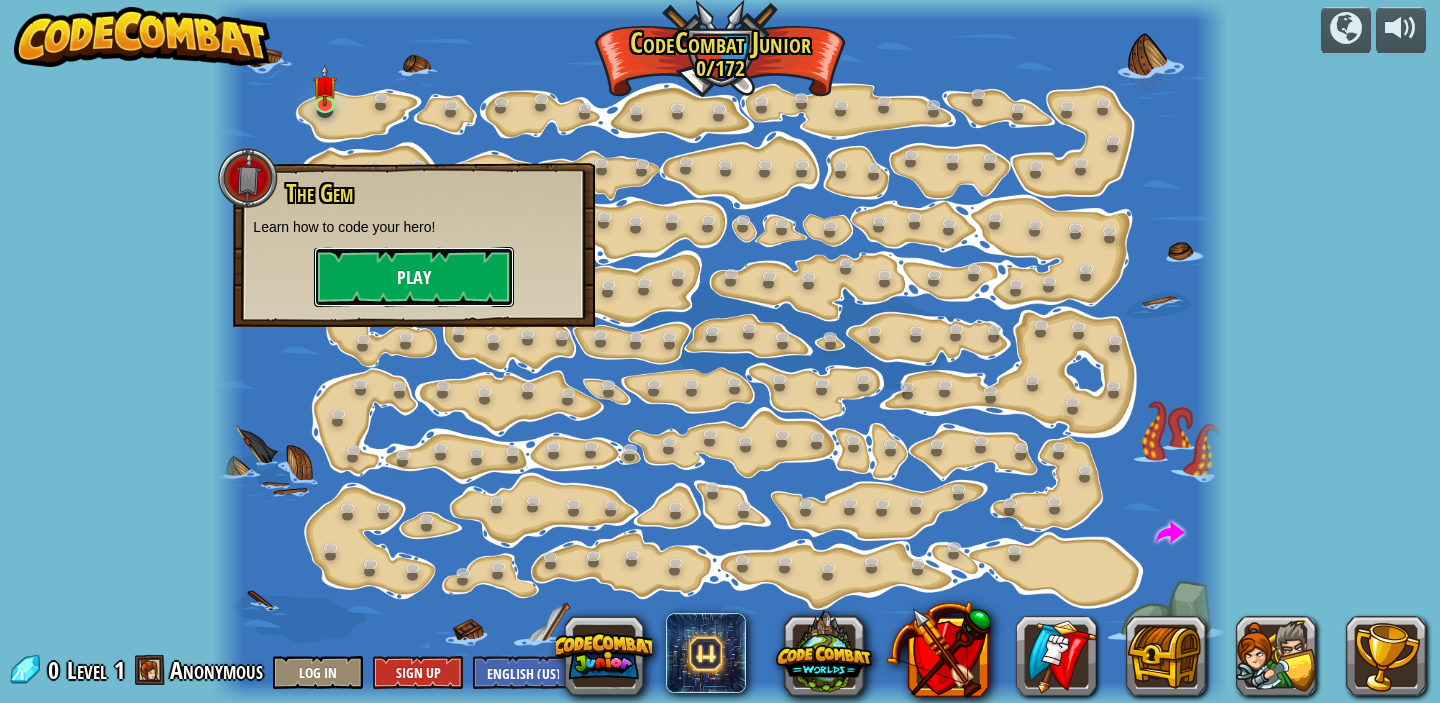 click on "Play" at bounding box center (414, 277) 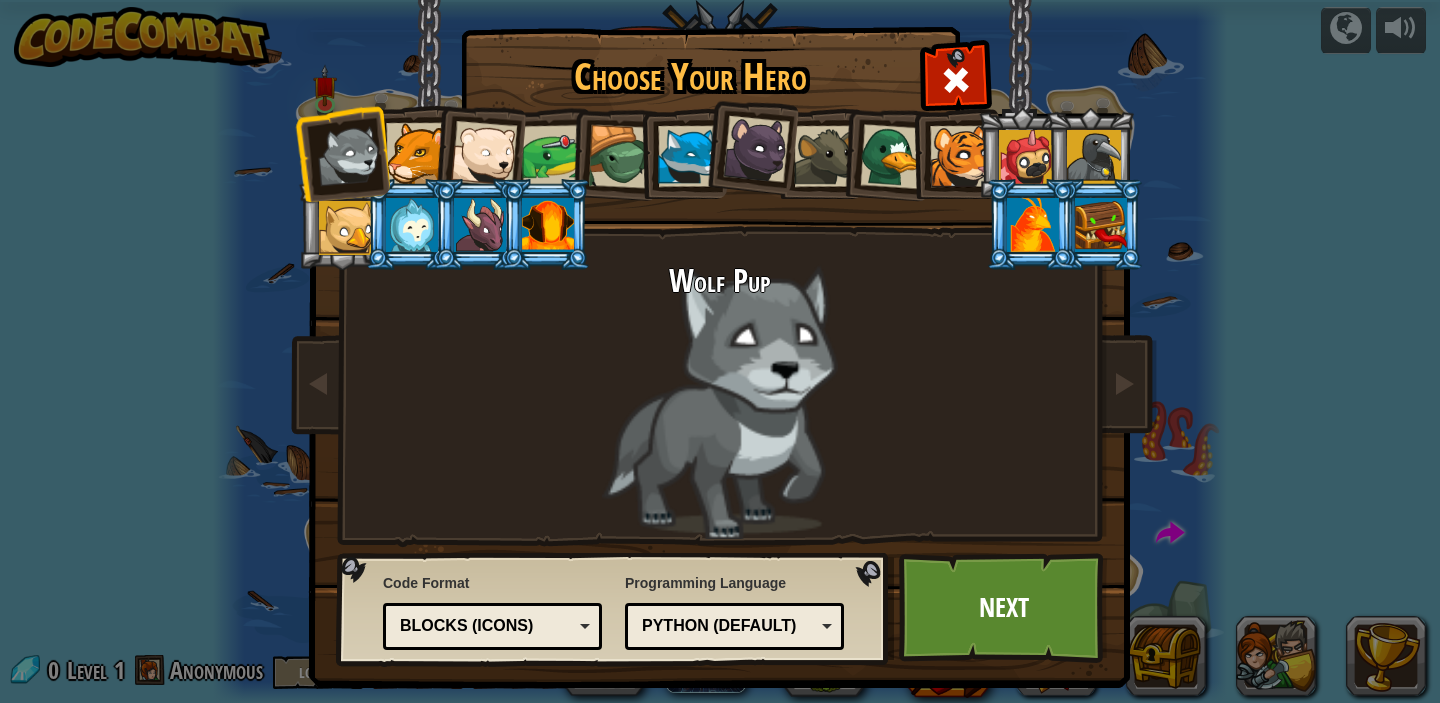 click at bounding box center [553, 156] 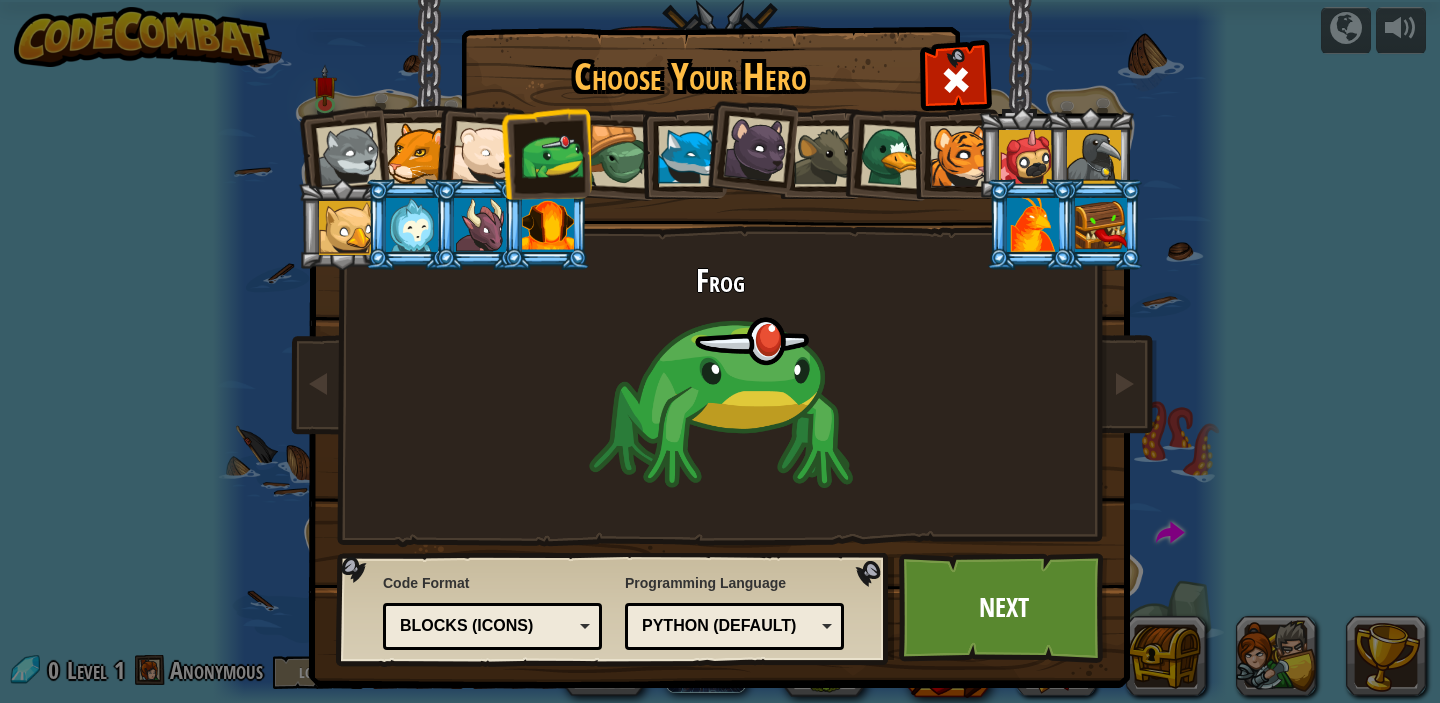 click at bounding box center [484, 154] 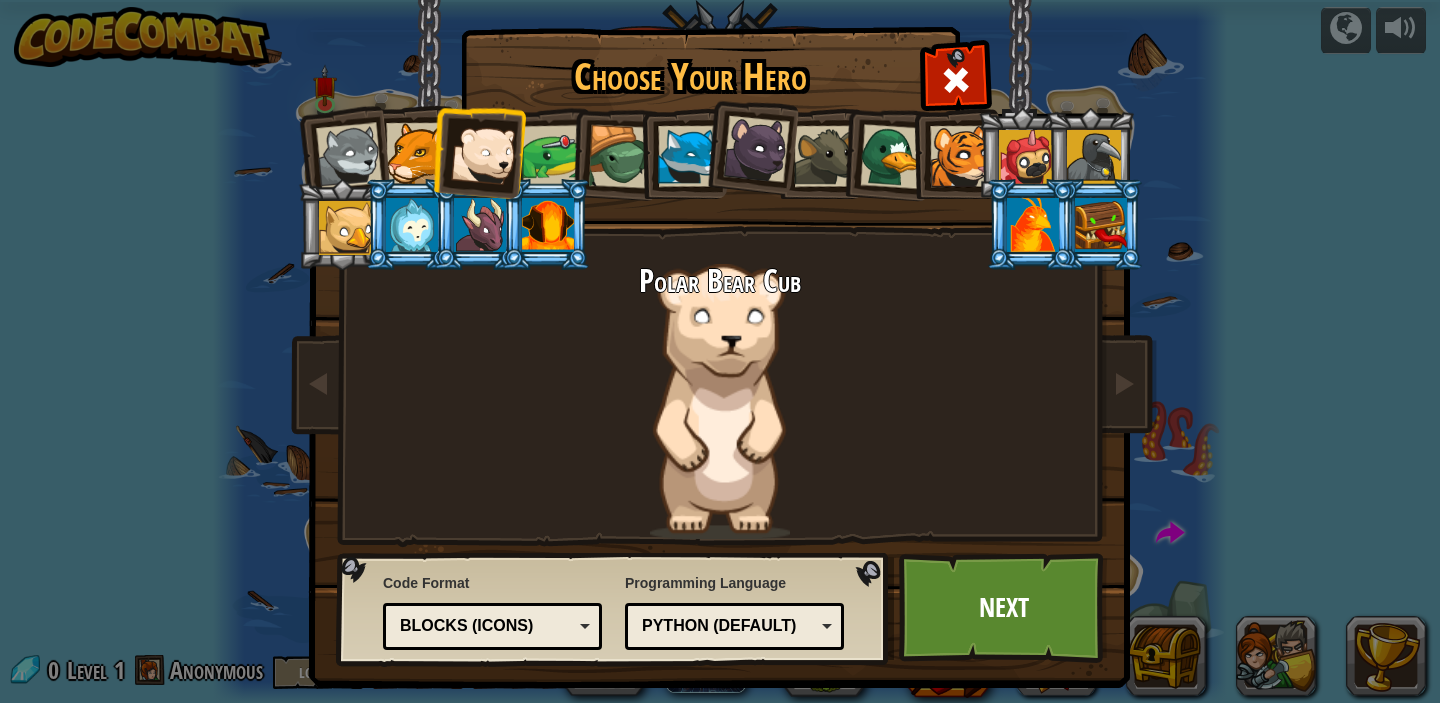 click at bounding box center (548, 225) 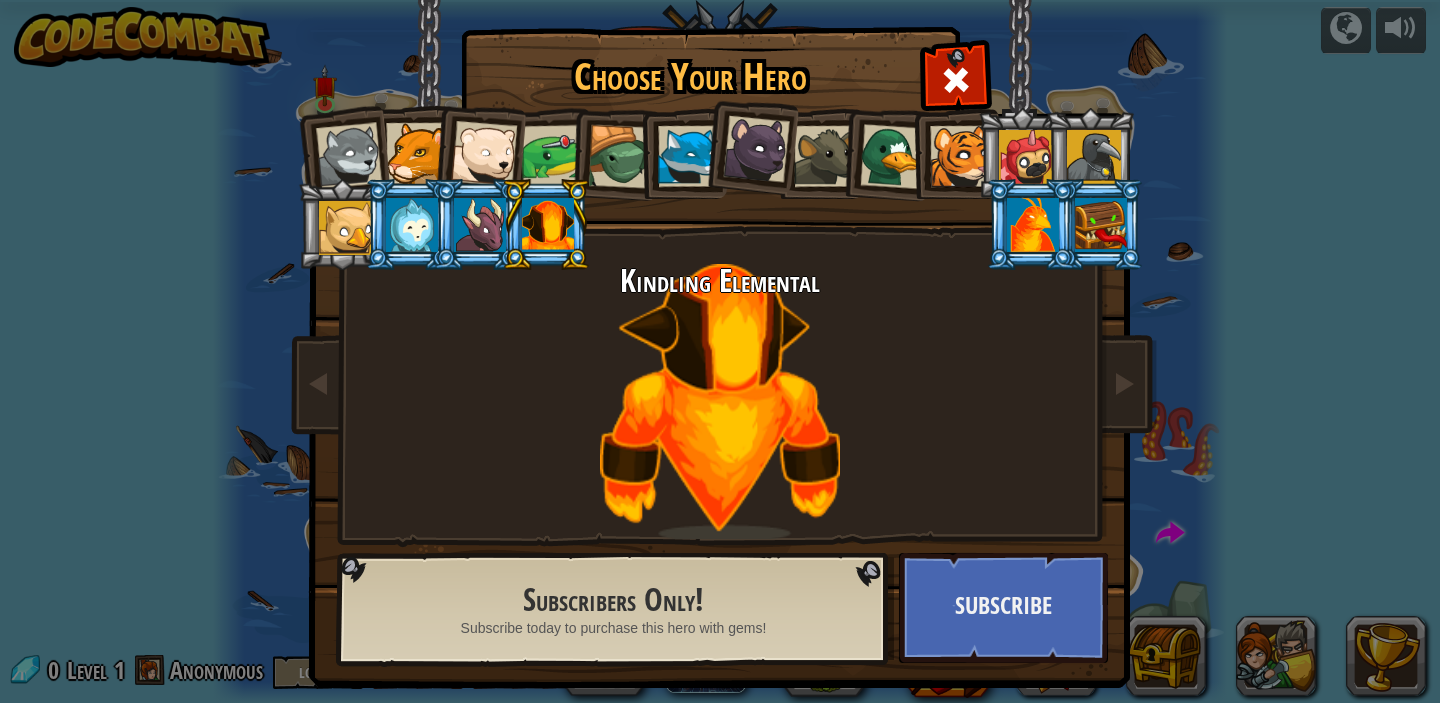 click at bounding box center (484, 154) 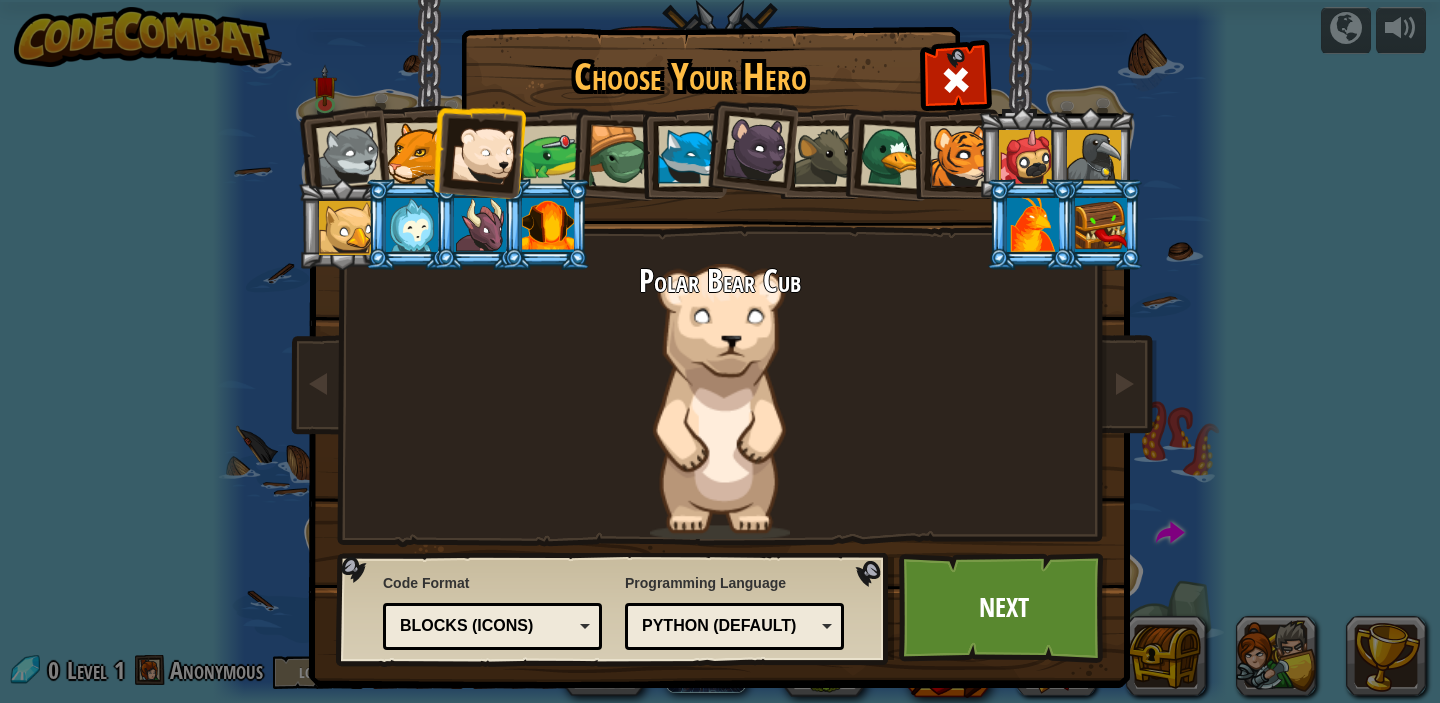 click at bounding box center (553, 156) 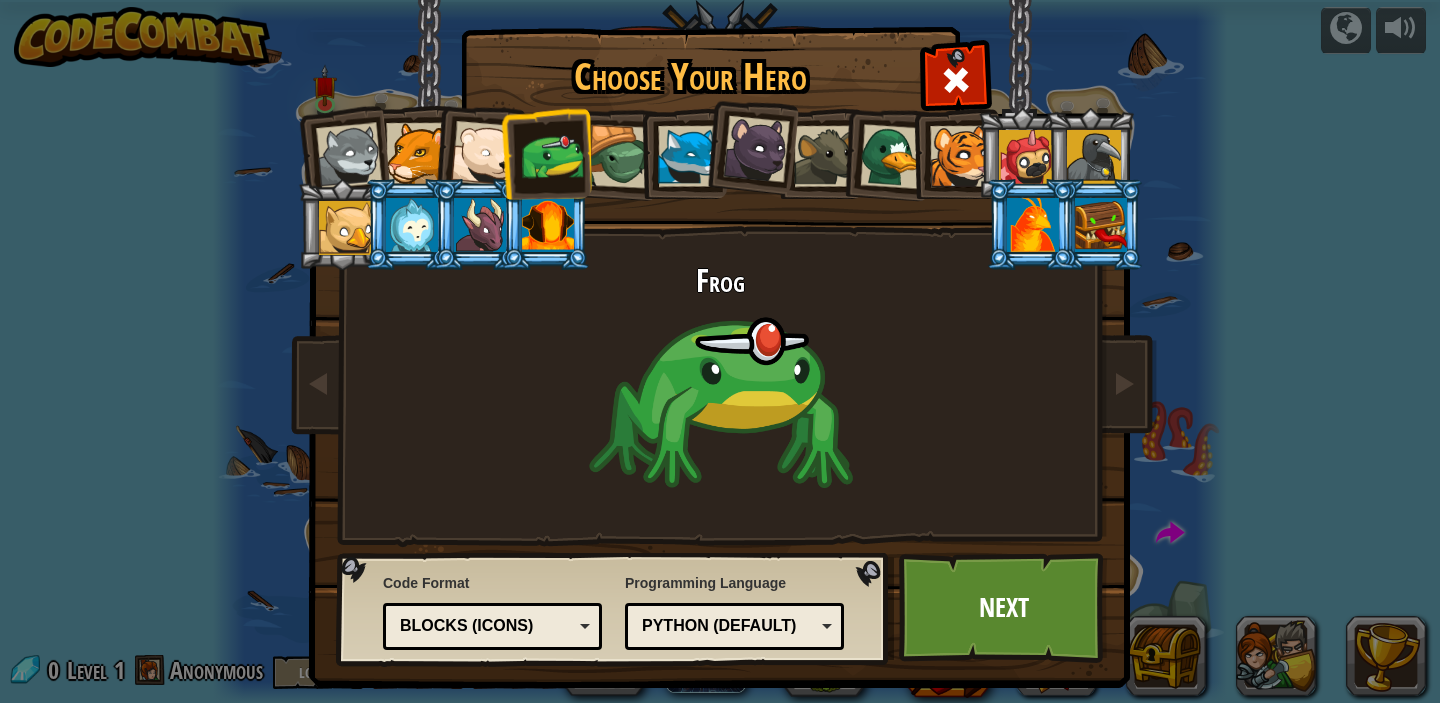 click at bounding box center [620, 157] 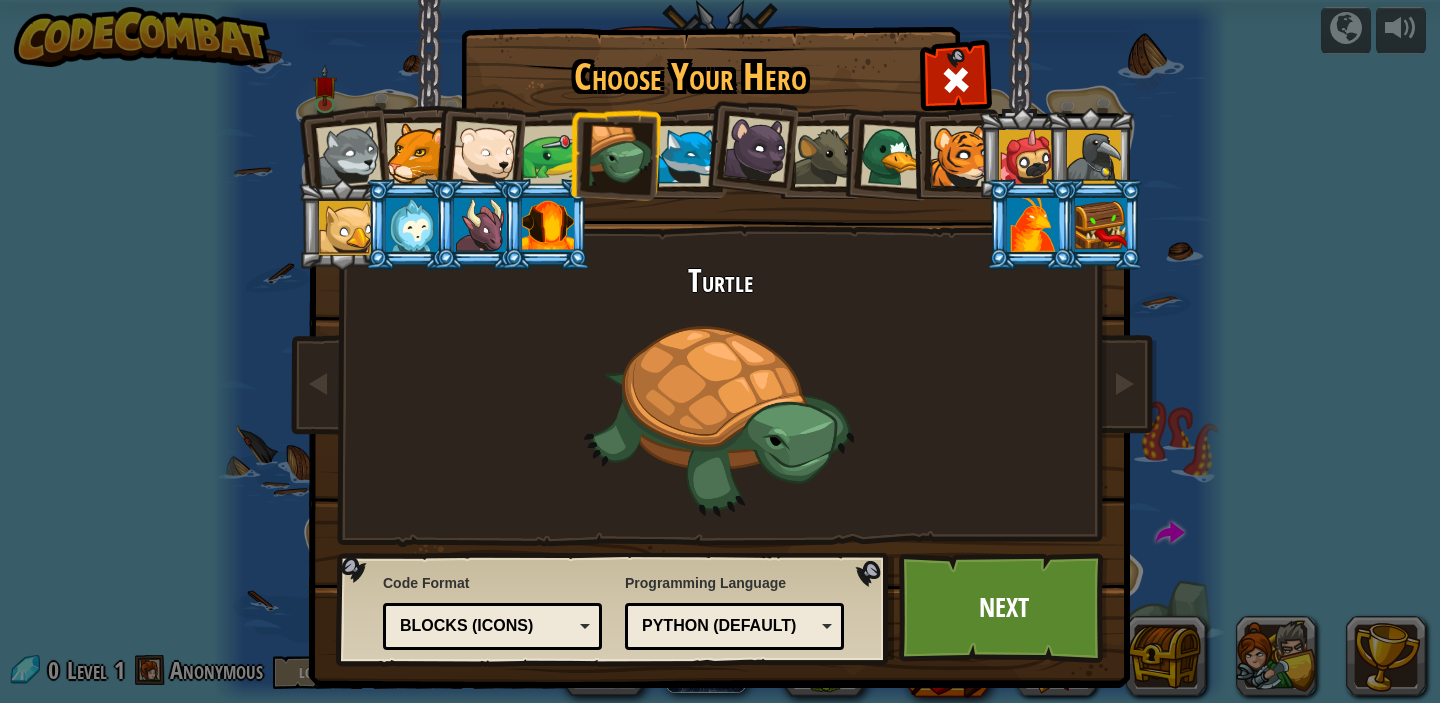 click at bounding box center (688, 156) 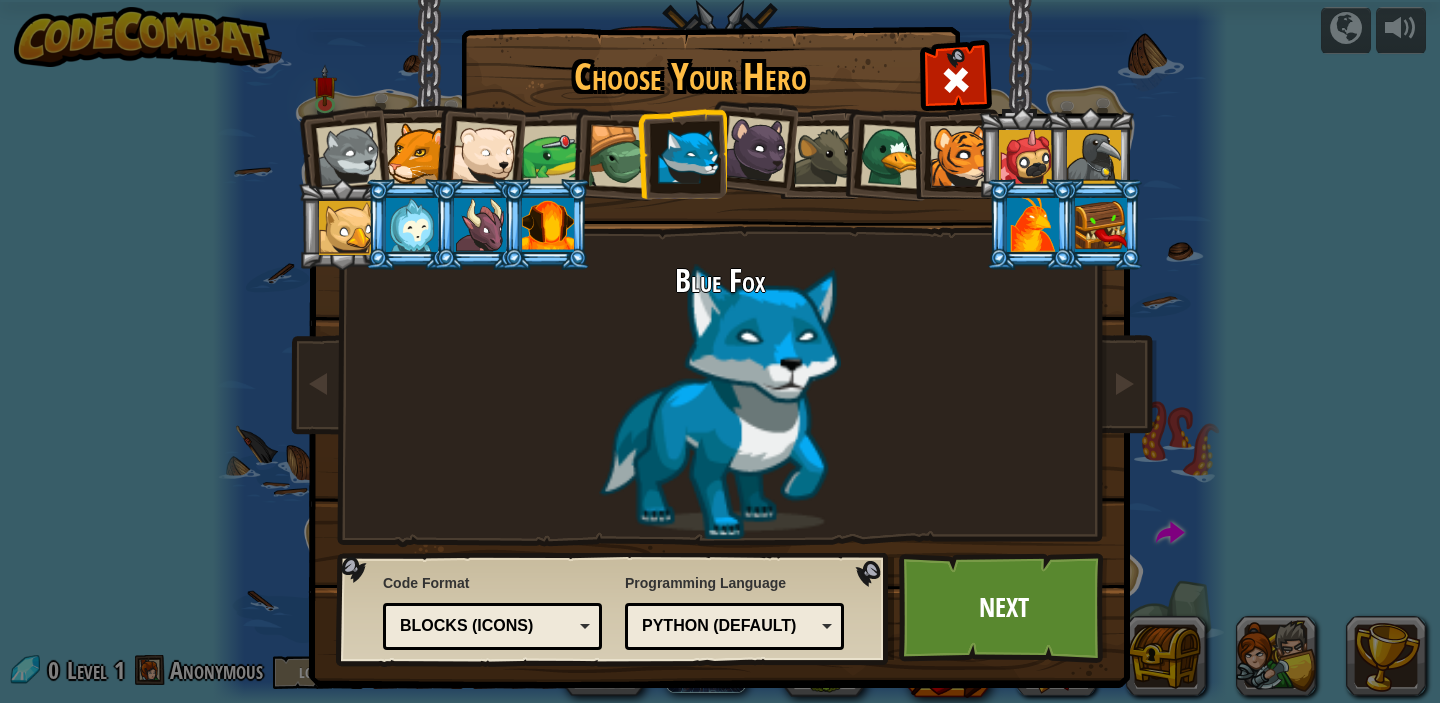 click at bounding box center (960, 156) 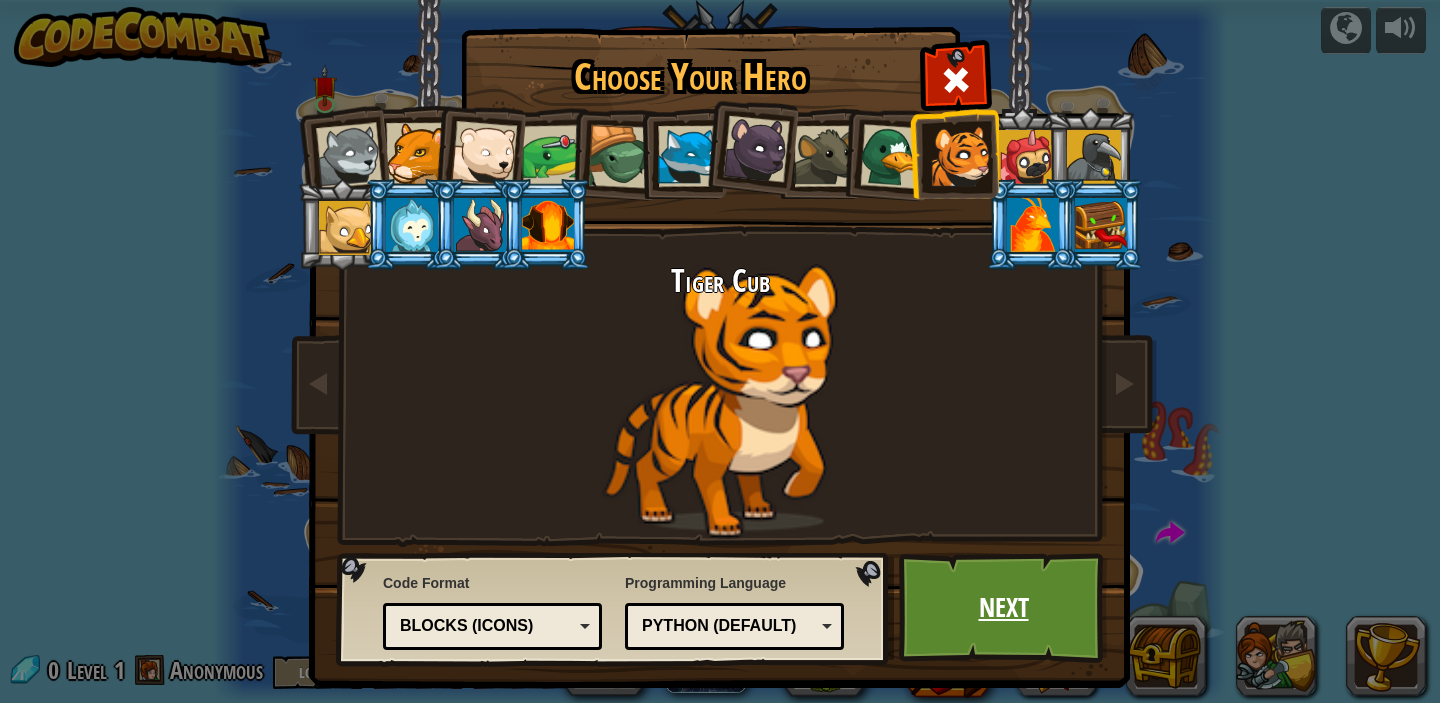 click on "Next" at bounding box center (1003, 608) 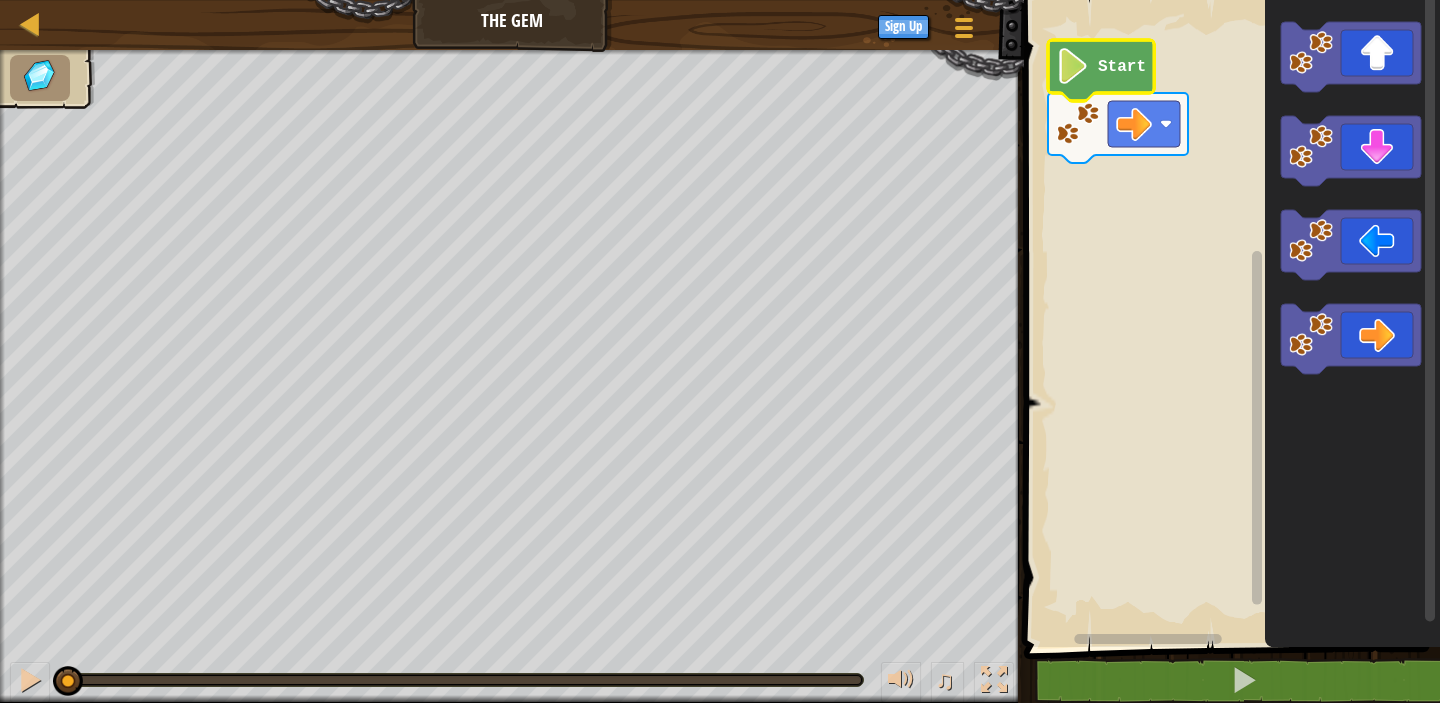 click 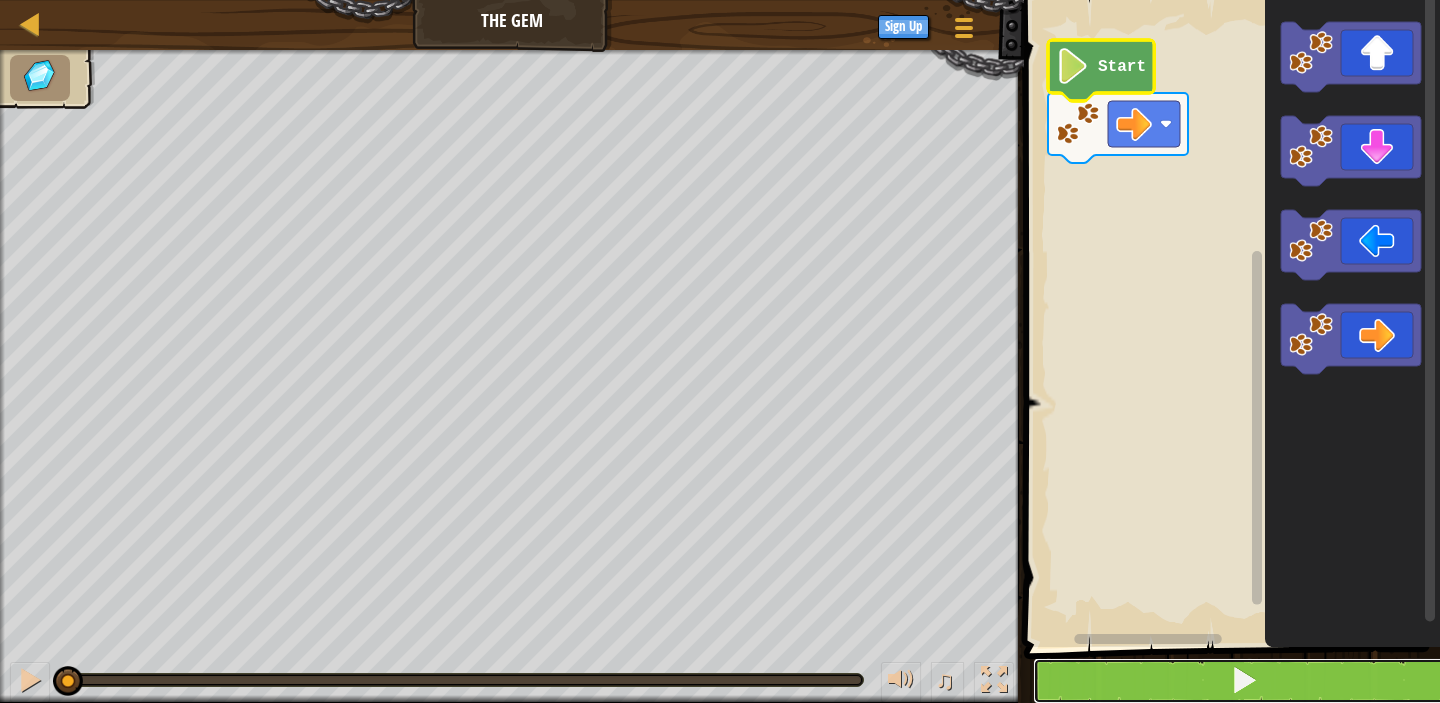click at bounding box center (1244, 680) 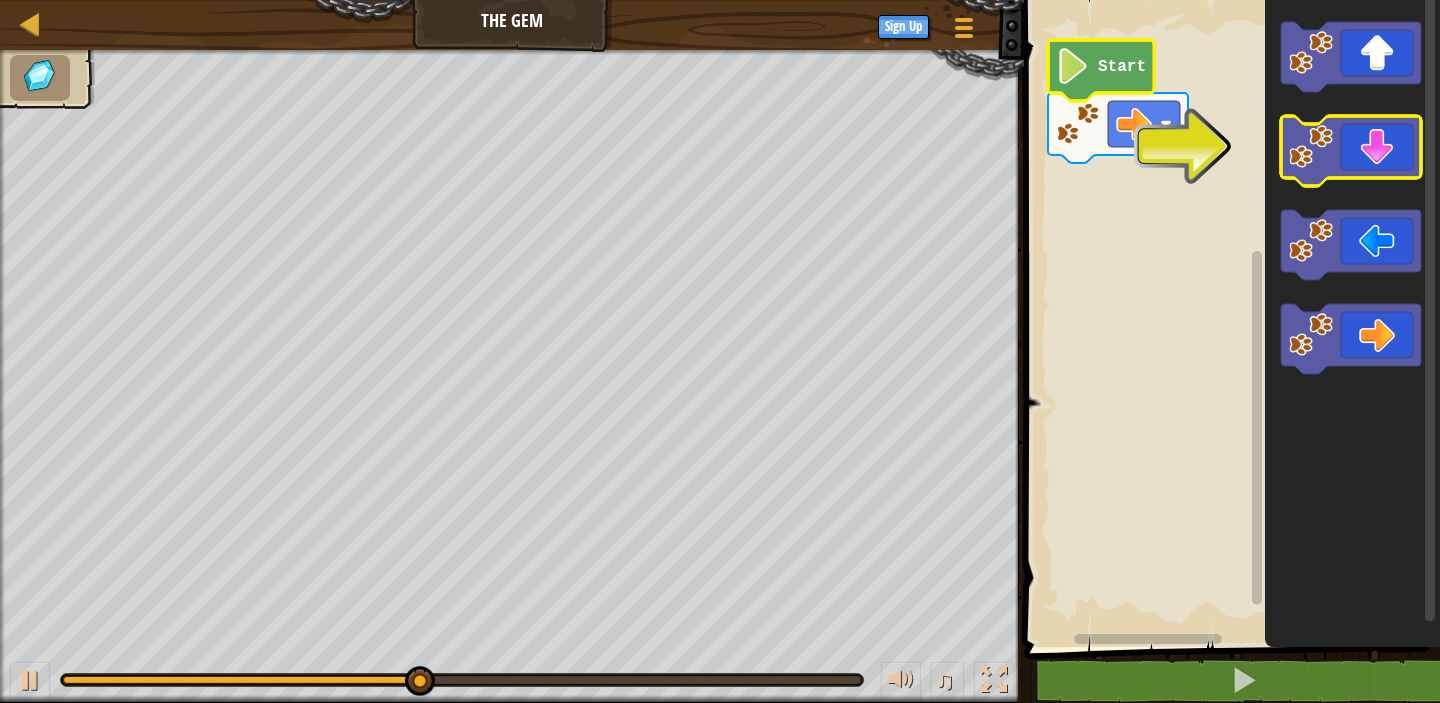 click 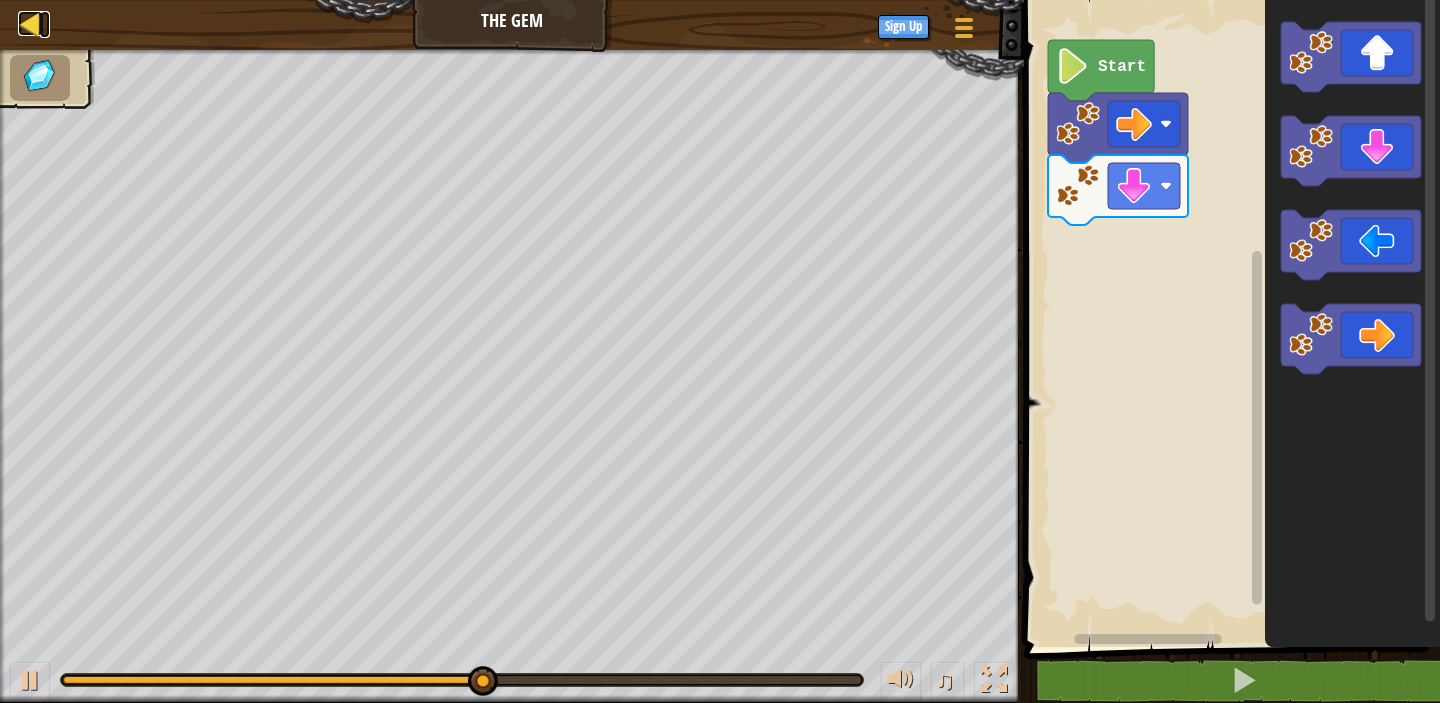 click at bounding box center [30, 23] 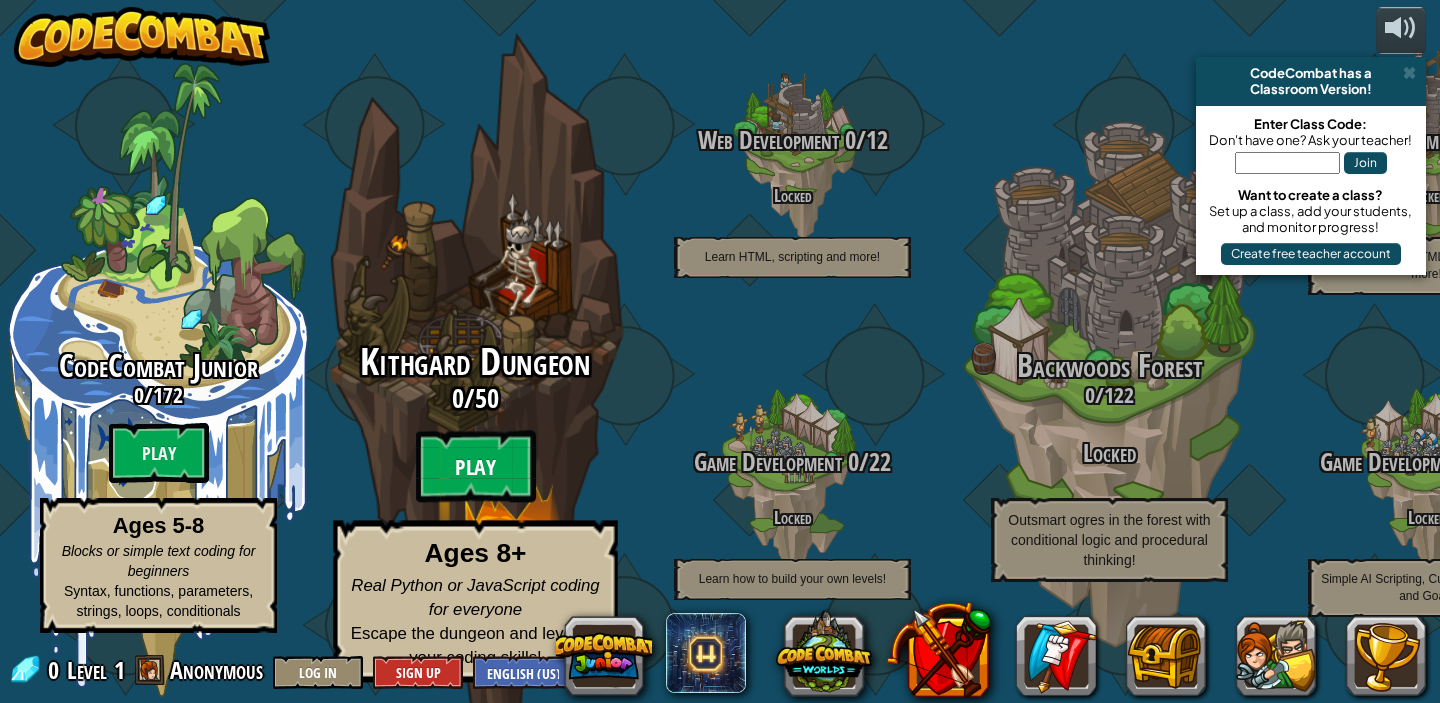 click on "Play" at bounding box center (476, 467) 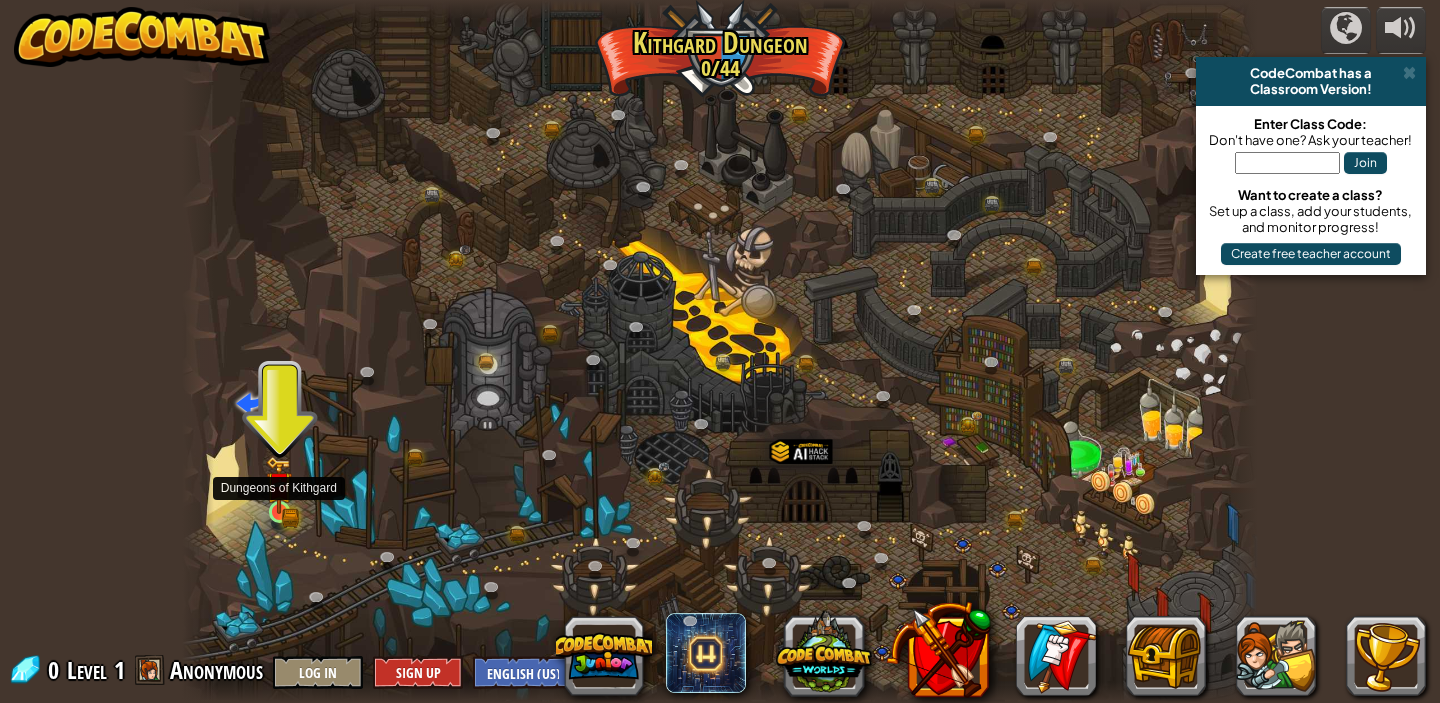 click at bounding box center (279, 485) 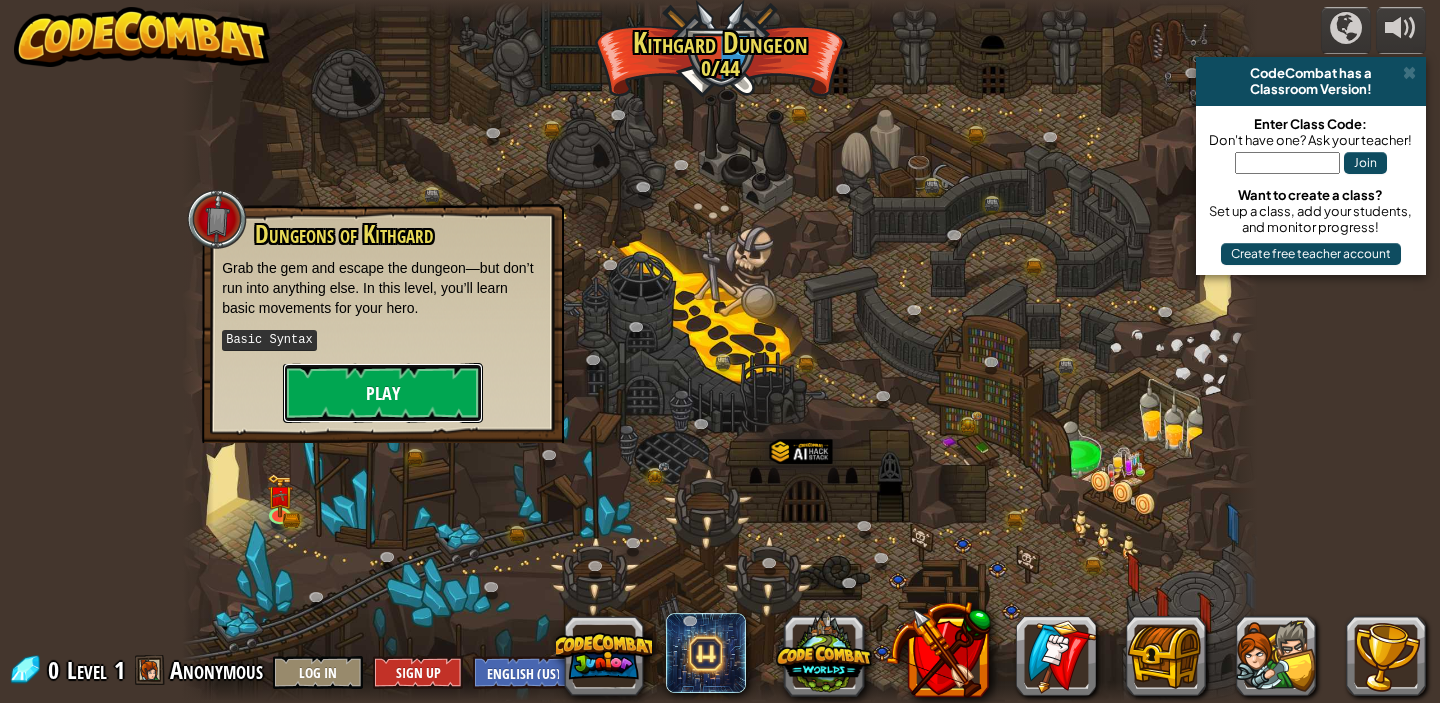click on "Play" at bounding box center [383, 393] 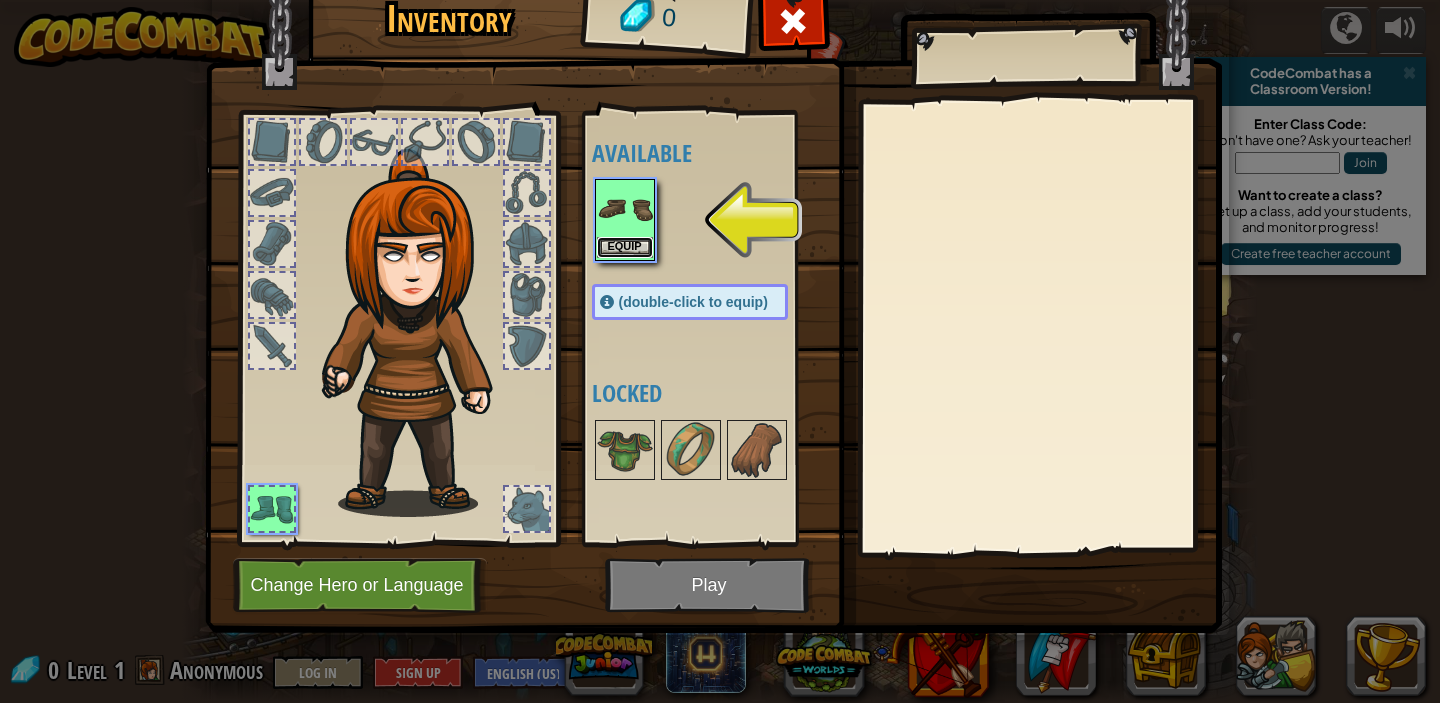 click on "Equip" at bounding box center [625, 247] 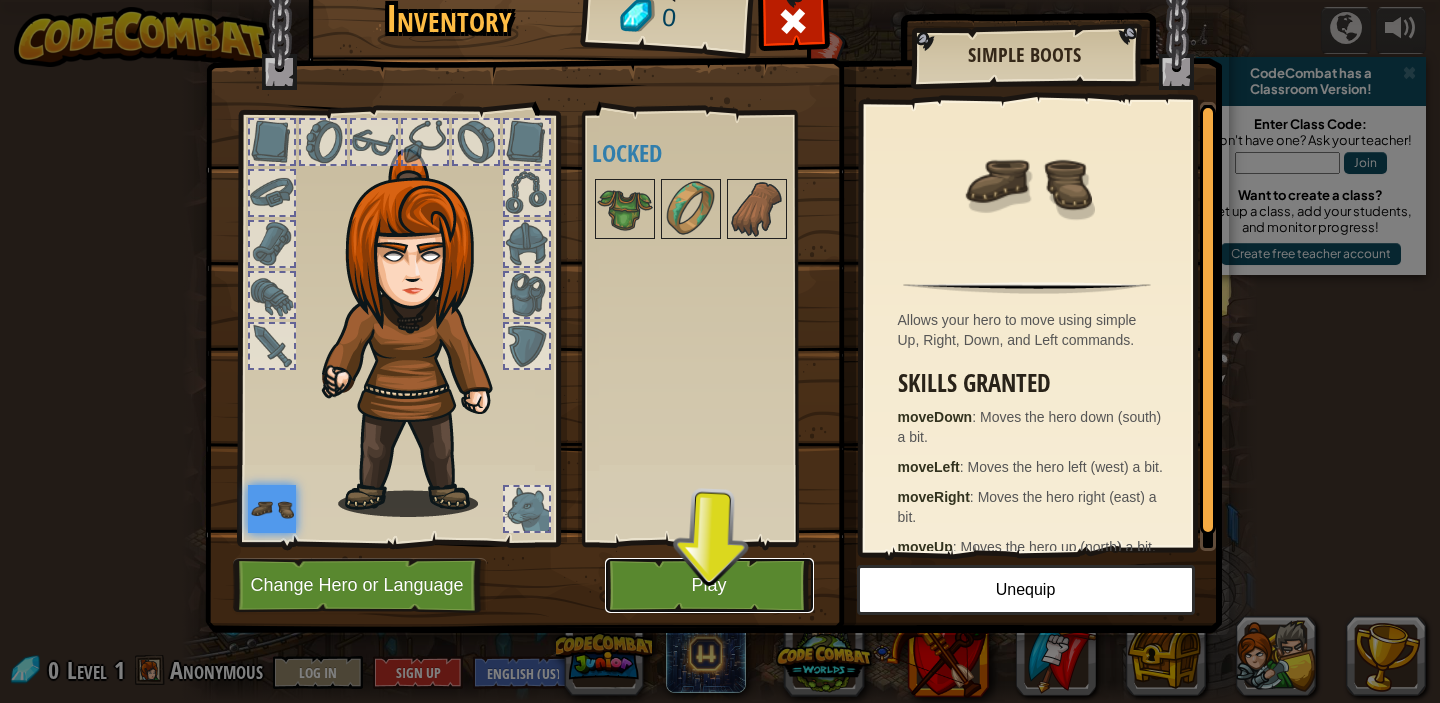 click on "Play" at bounding box center (709, 585) 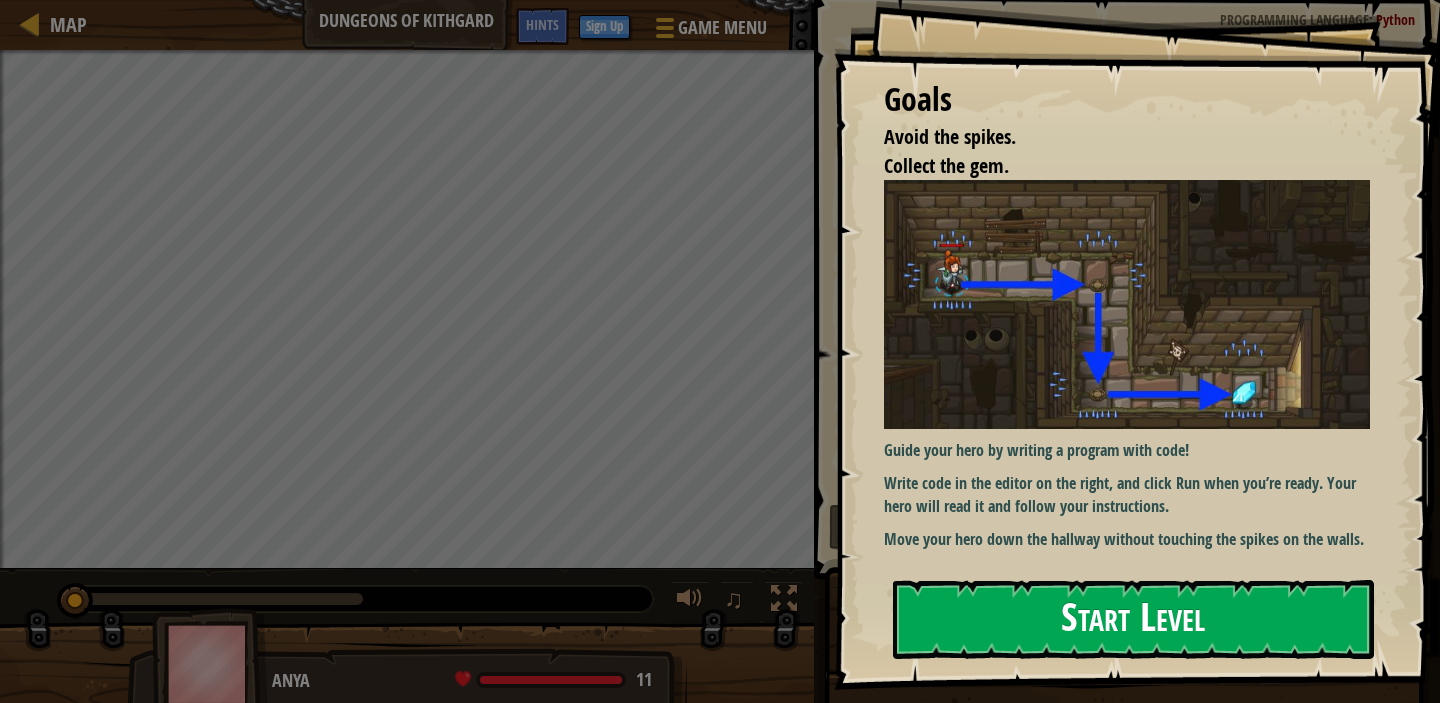 click on "Start Level" at bounding box center (1133, 619) 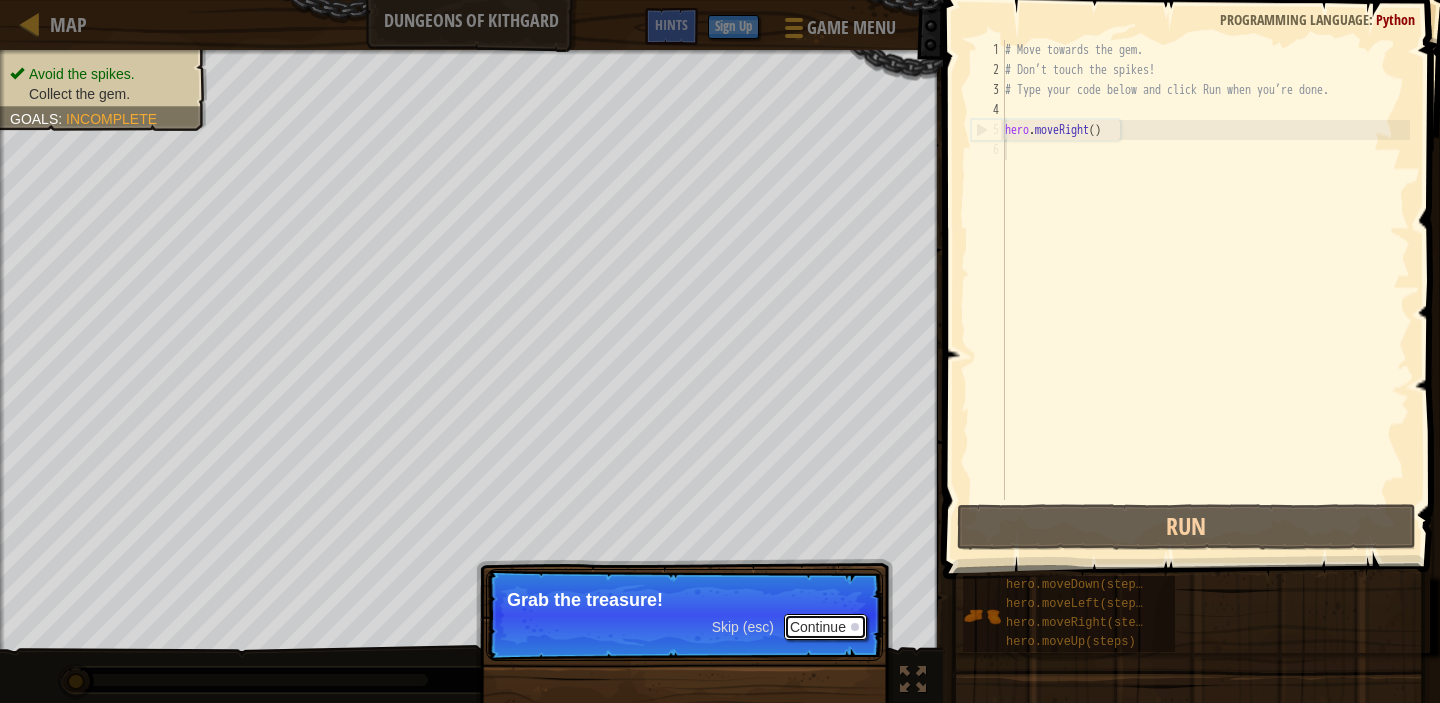 click on "Continue" at bounding box center [825, 627] 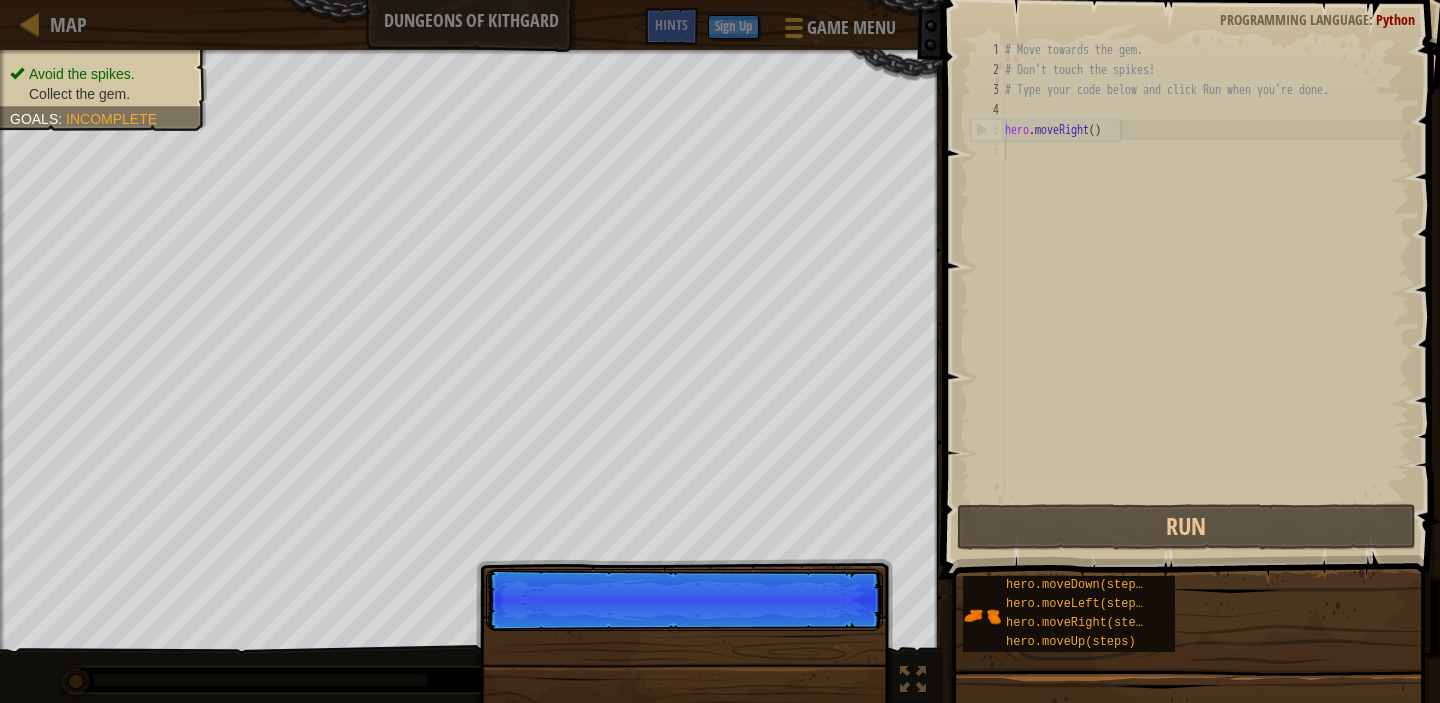 scroll, scrollTop: 9, scrollLeft: 0, axis: vertical 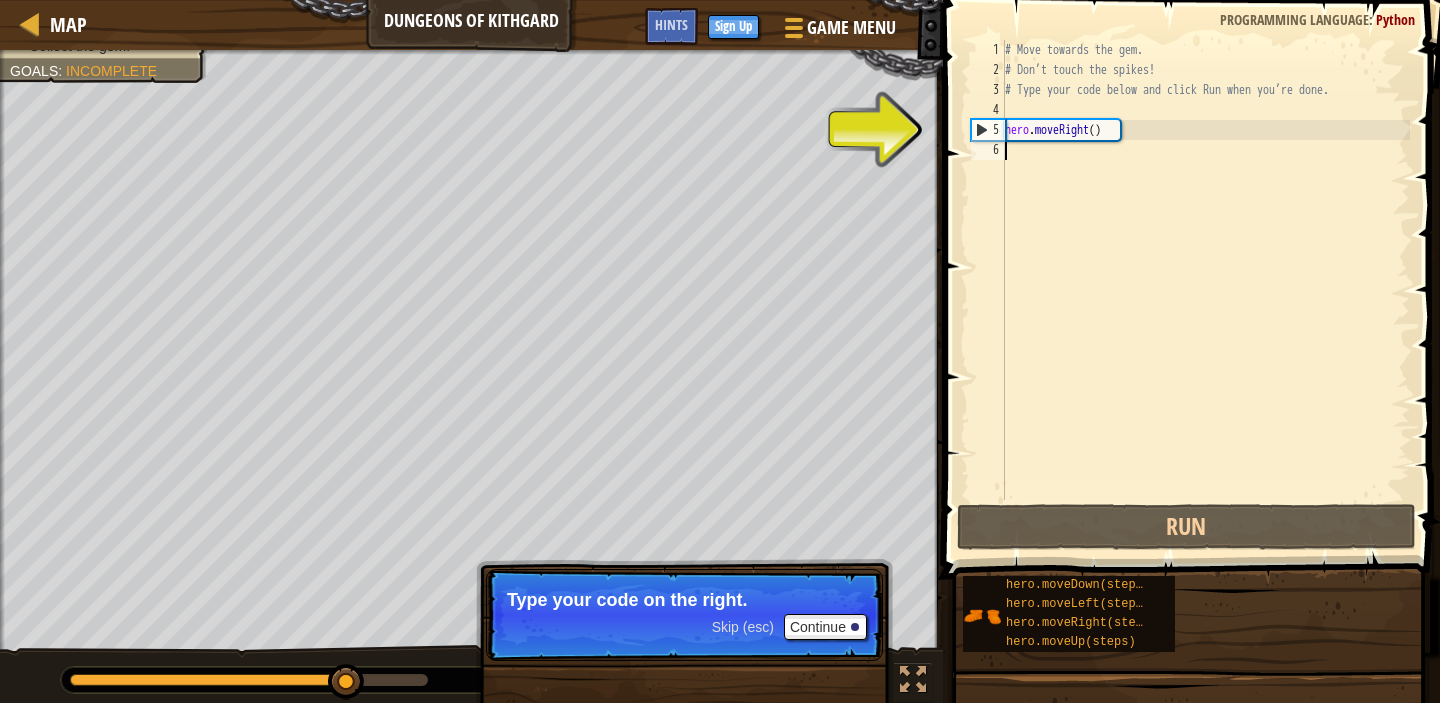 click on "# Move towards the gem. # Don’t touch the spikes! # Type your code below and click Run when you’re done. hero . moveRight ( )" at bounding box center (1205, 290) 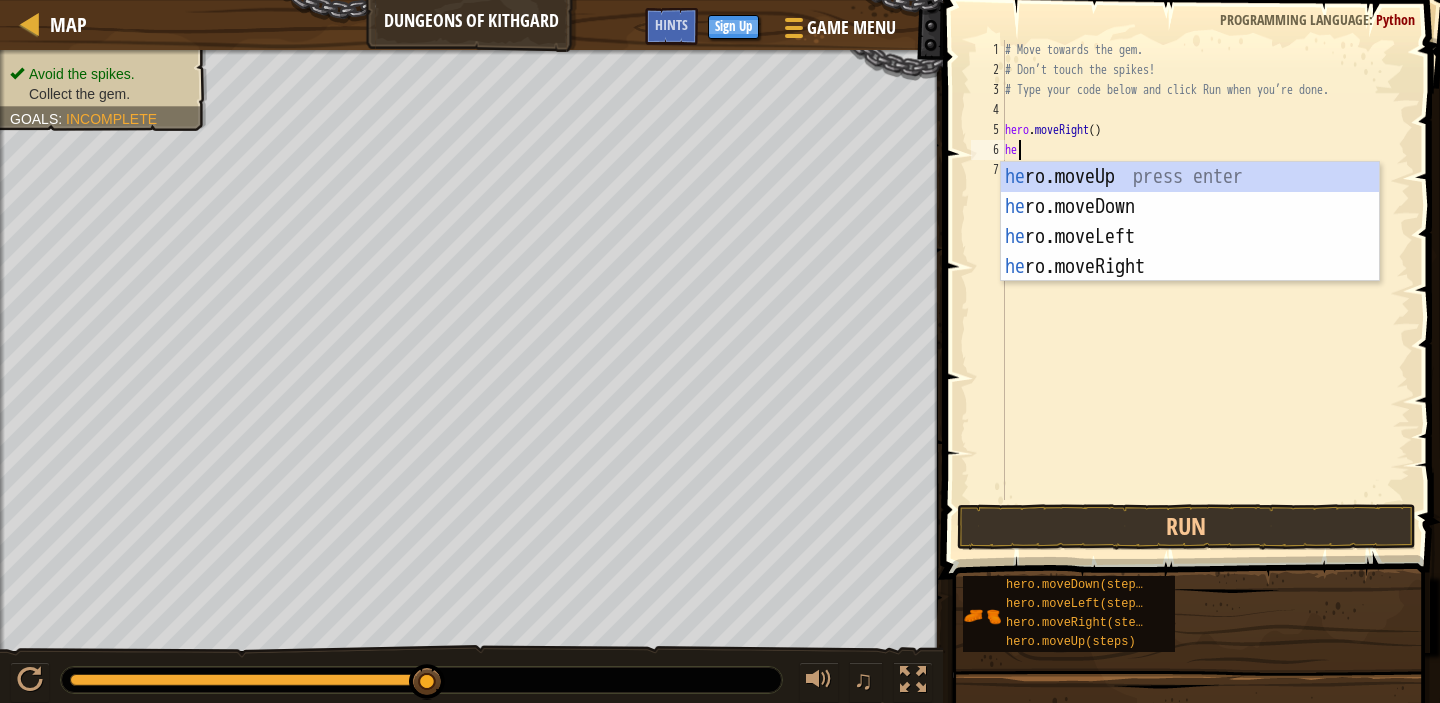 scroll, scrollTop: 9, scrollLeft: 0, axis: vertical 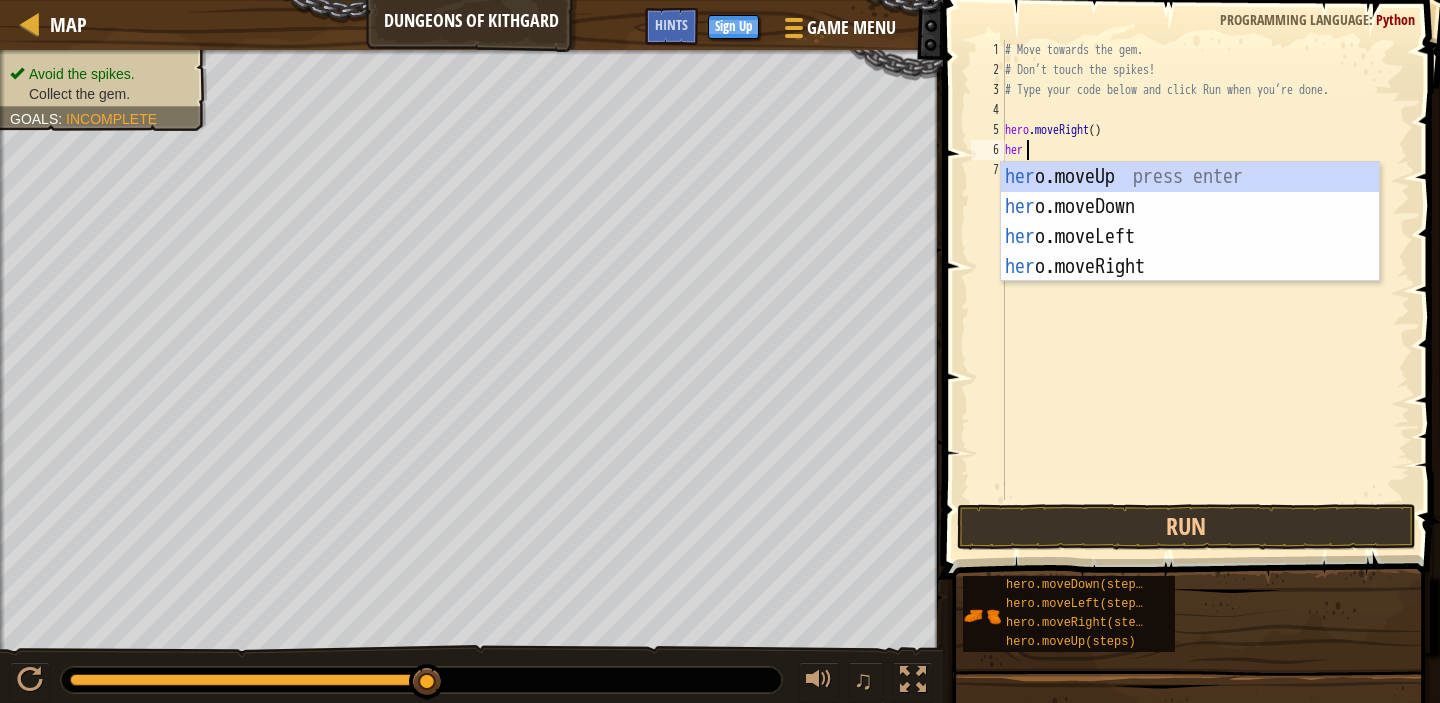 type on "hero" 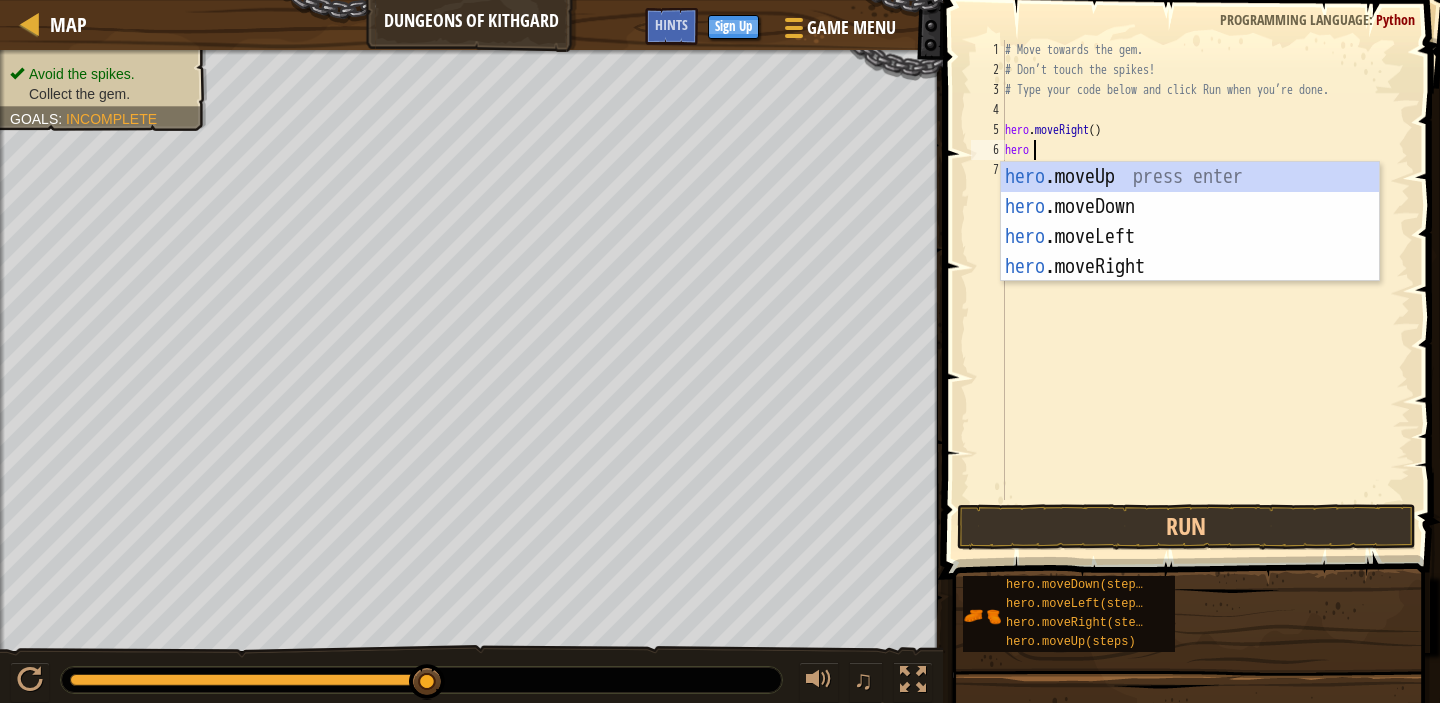 scroll, scrollTop: 9, scrollLeft: 1, axis: both 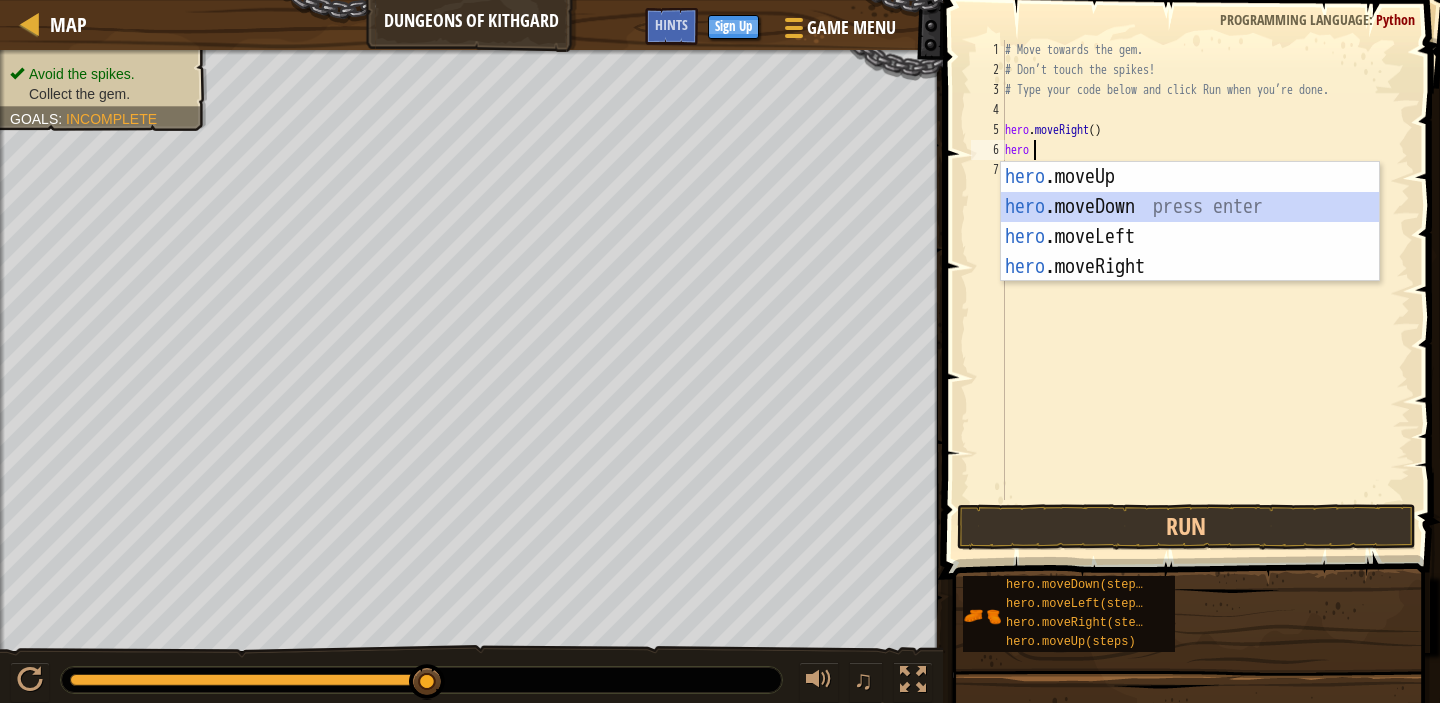 click on "hero .moveUp press enter hero .moveDown press enter hero .moveLeft press enter hero .moveRight press enter" at bounding box center [1190, 252] 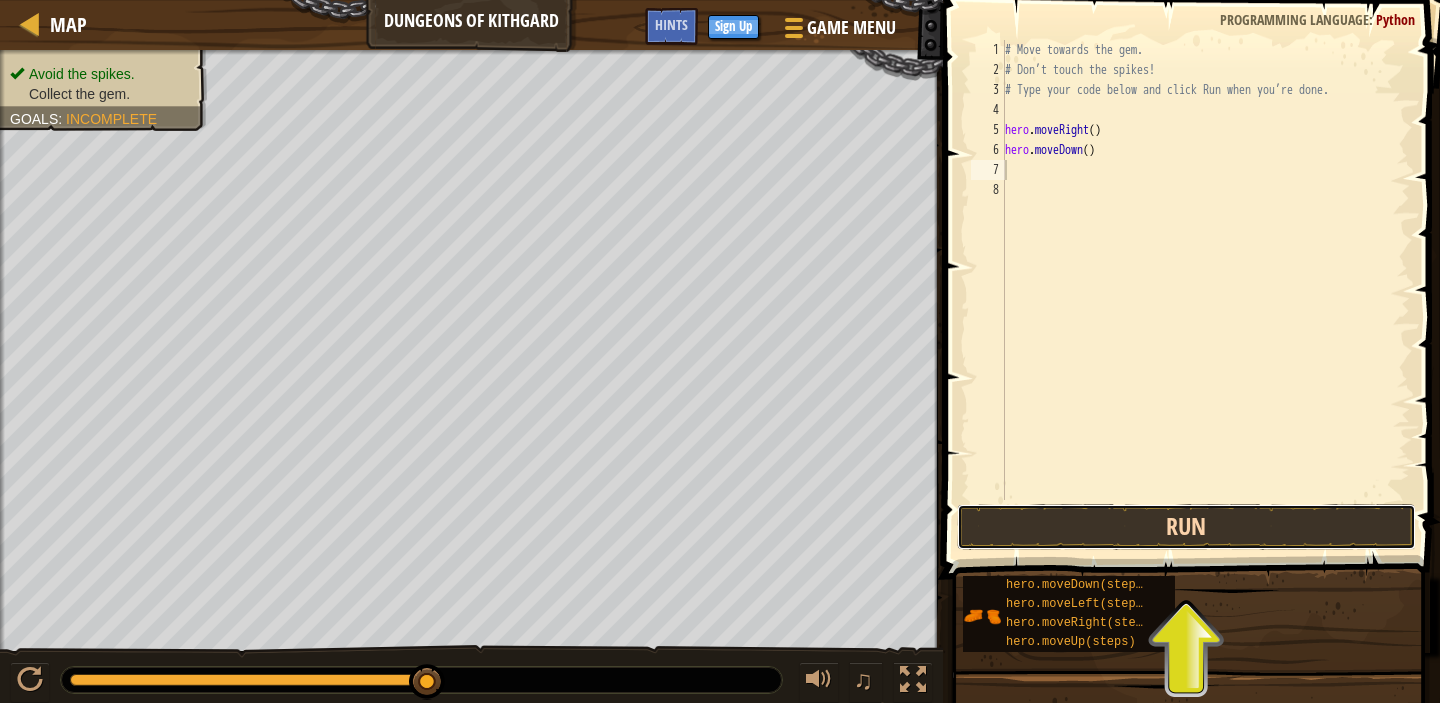 click on "Run" at bounding box center (1186, 527) 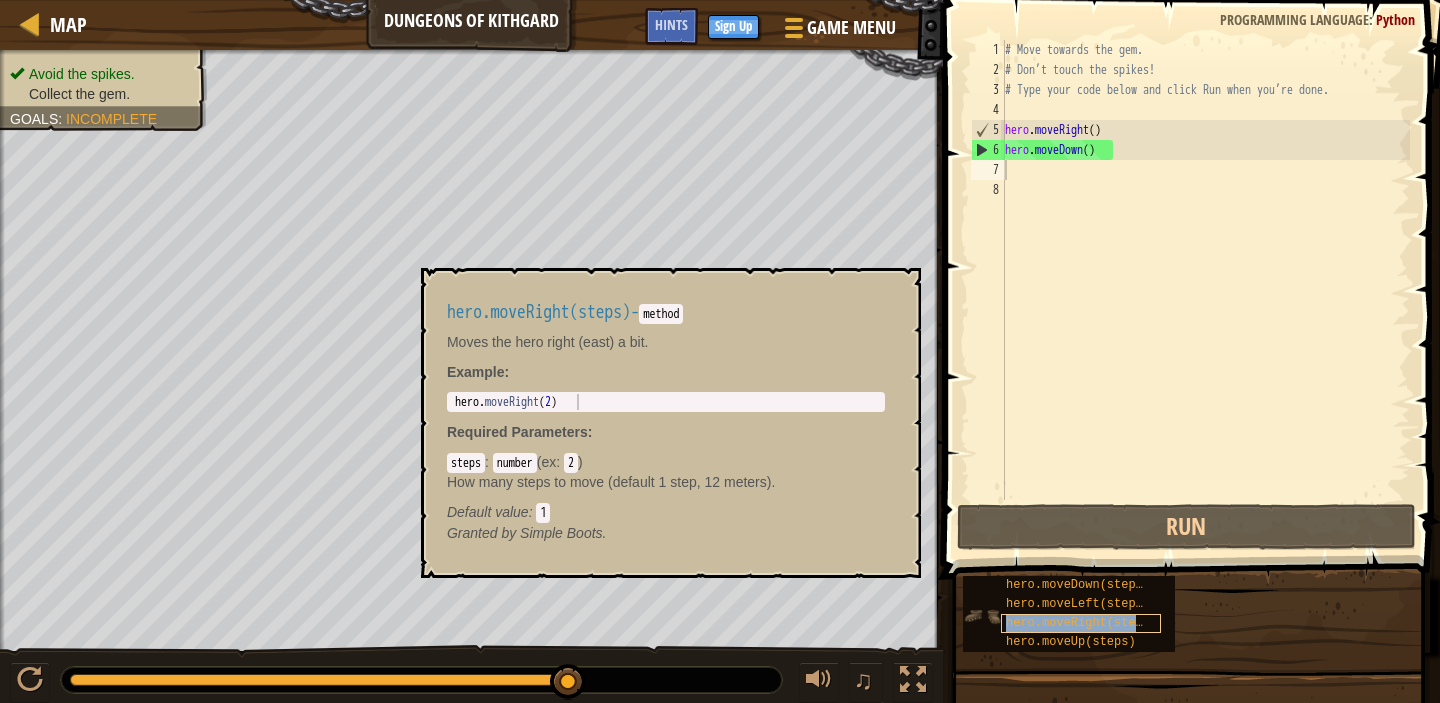 click on "hero.moveRight(steps)" at bounding box center (1081, 623) 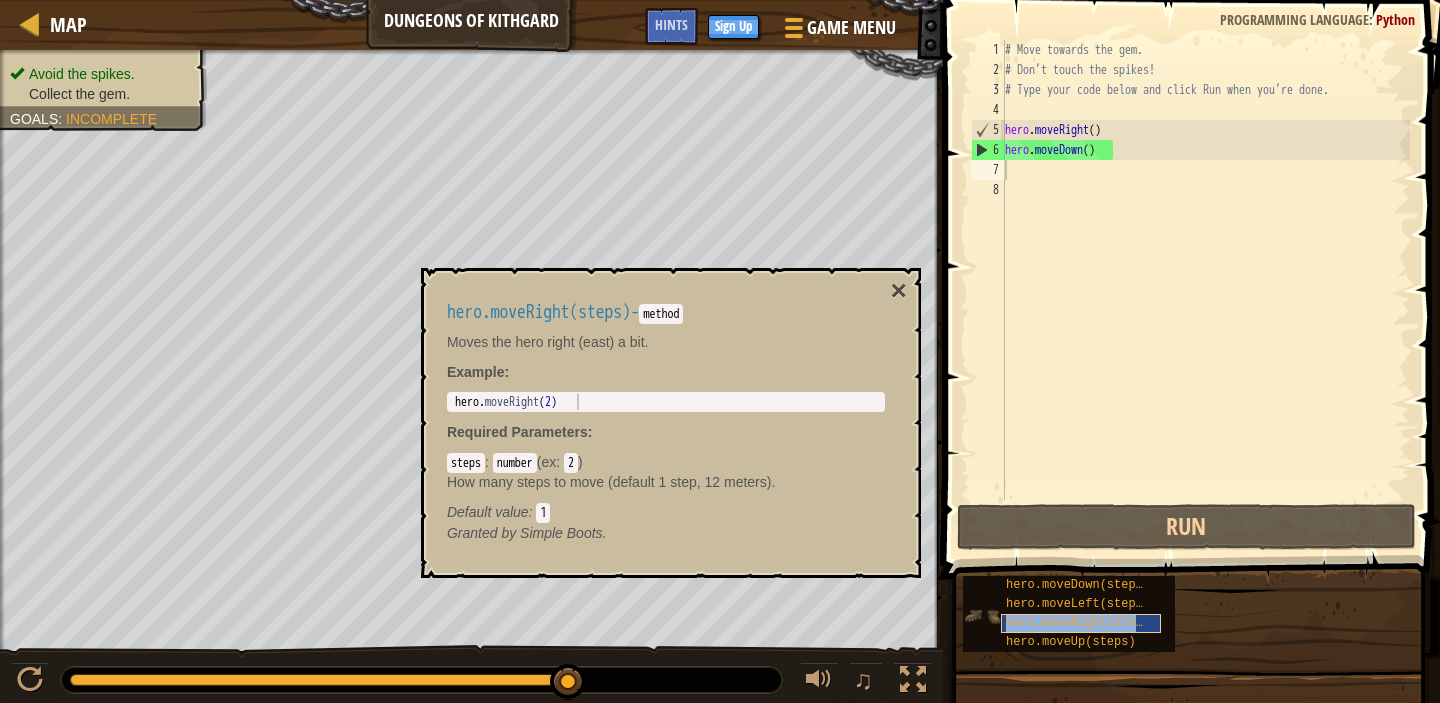 click on "hero.moveRight(steps)" at bounding box center (1081, 623) 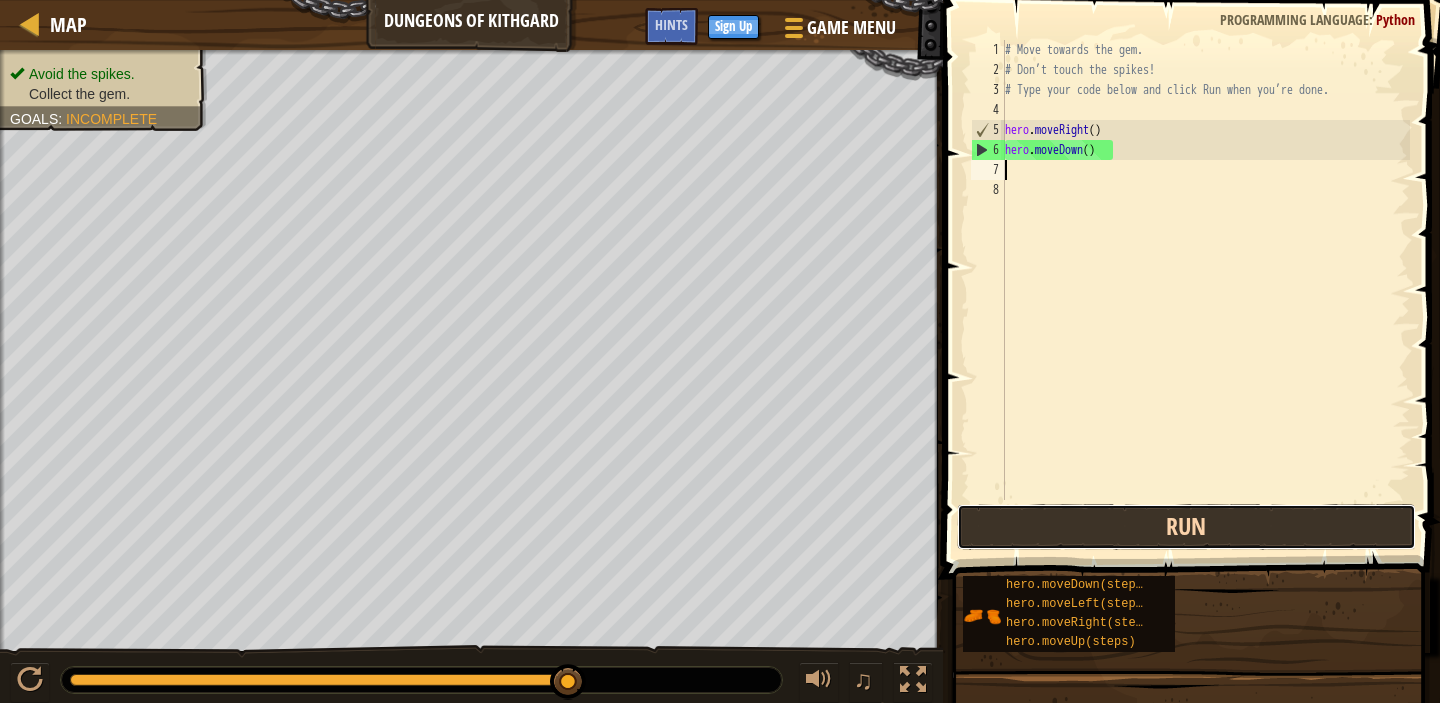 click on "Run" at bounding box center [1186, 527] 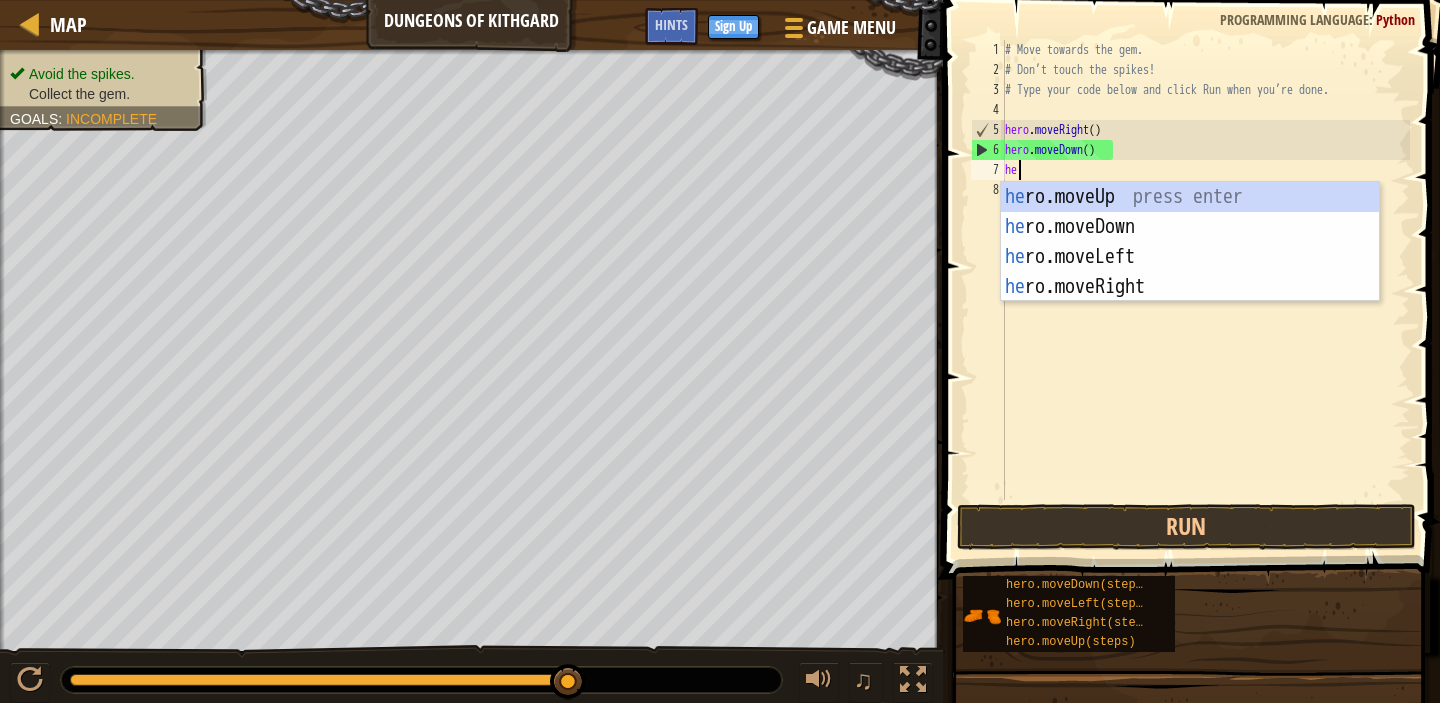 type on "hee" 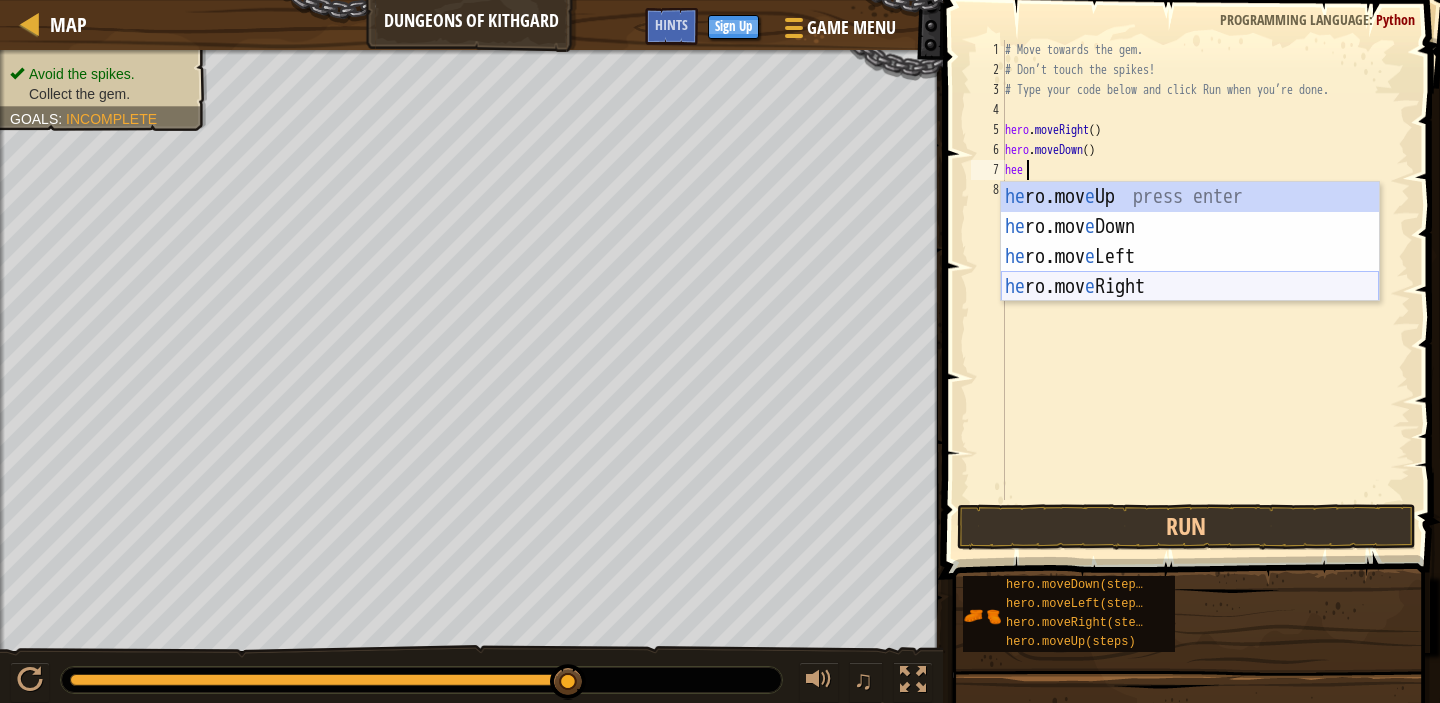 click on "he ro.mov e Up press enter he ro.mov e Down press enter he ro.mov e Left press enter he ro.mov e Right press enter" at bounding box center (1190, 272) 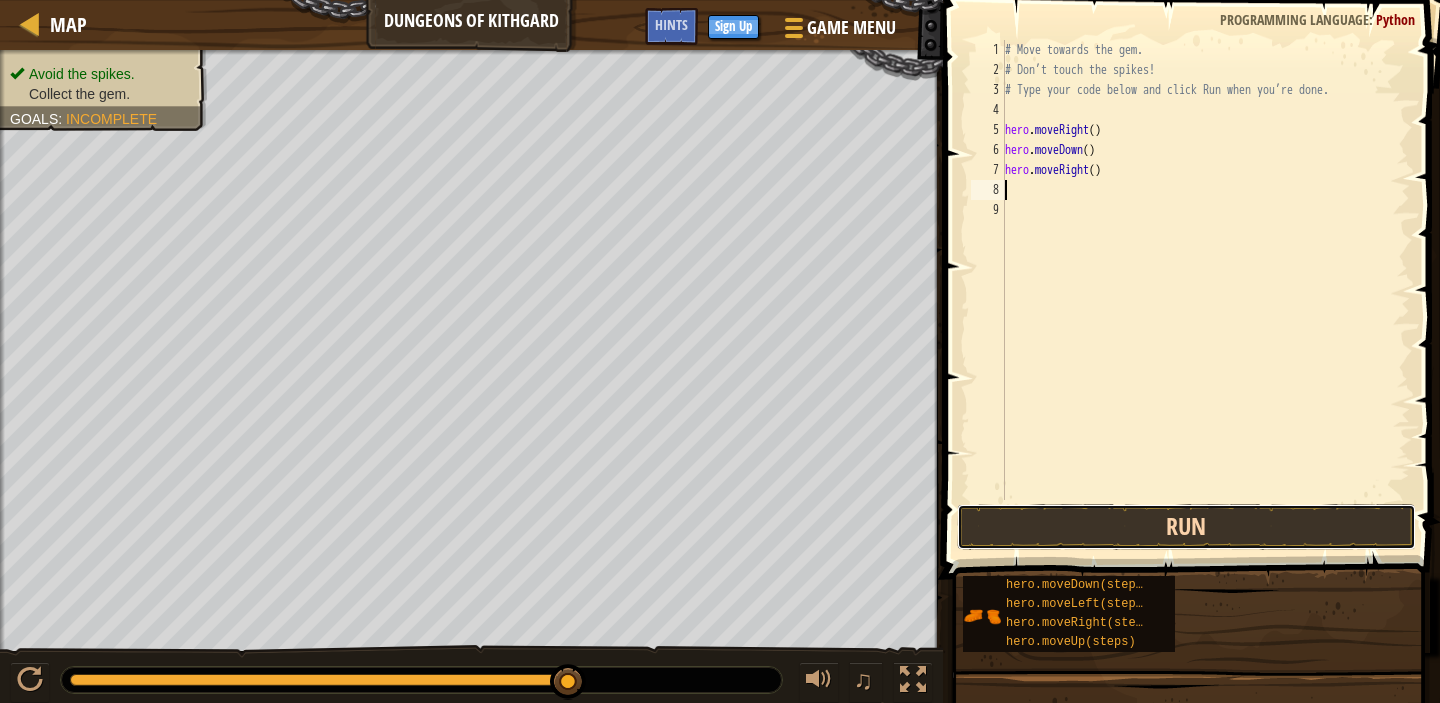 click on "Run" at bounding box center [1186, 527] 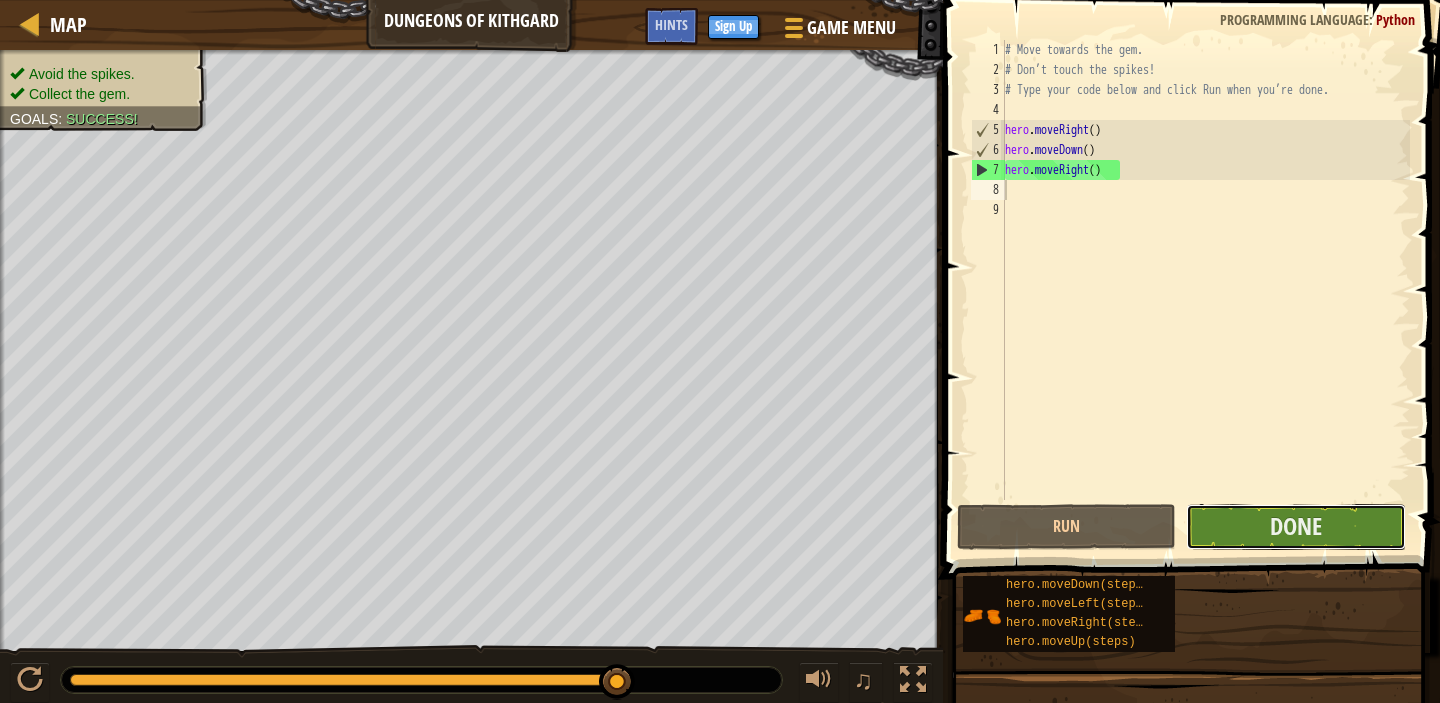 click on "Done" at bounding box center (1295, 527) 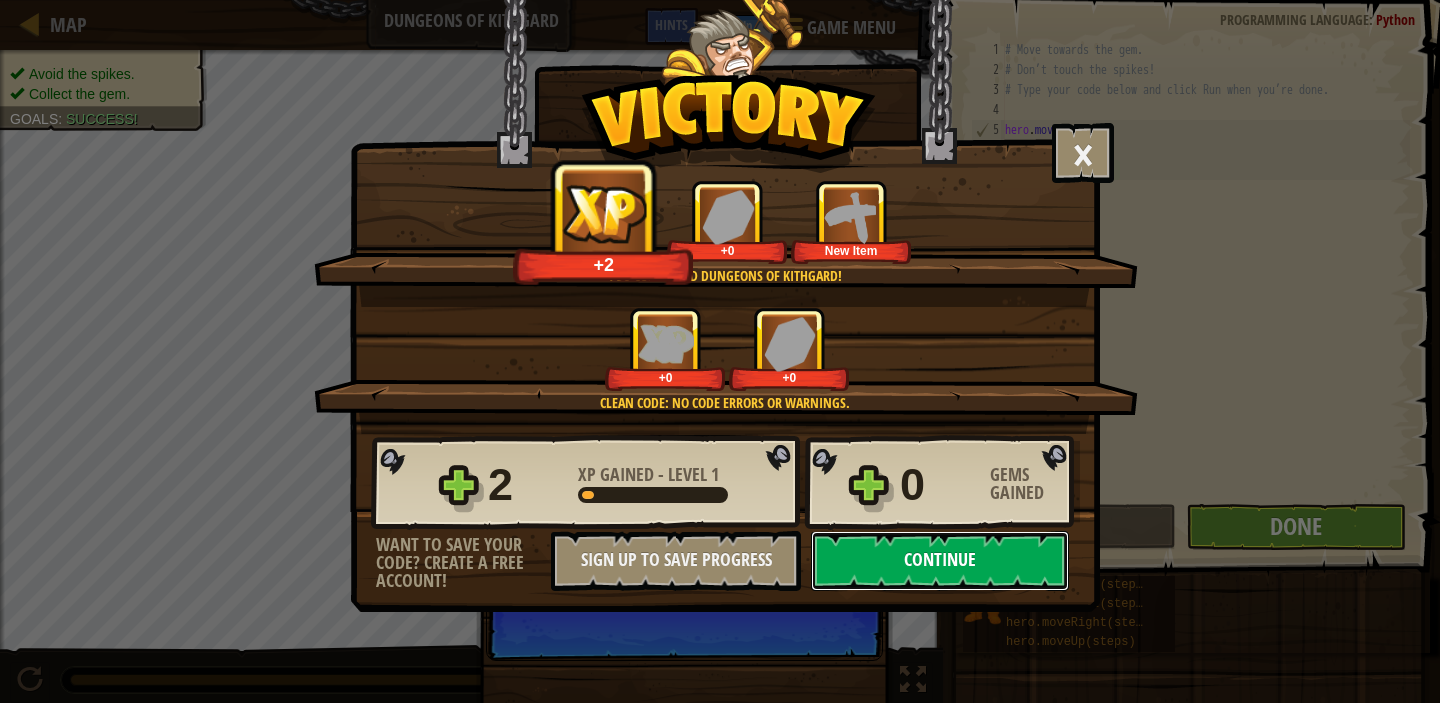 click on "Continue" at bounding box center [940, 561] 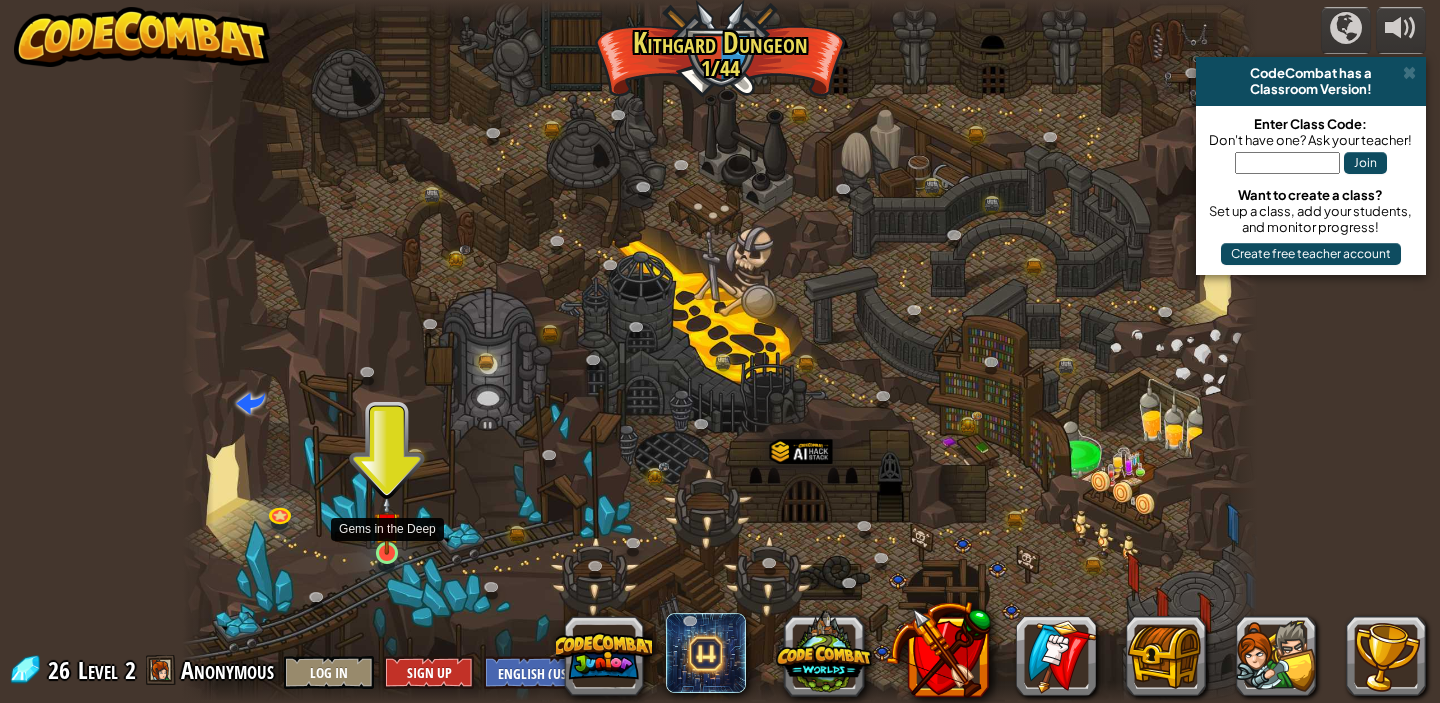 click at bounding box center [387, 525] 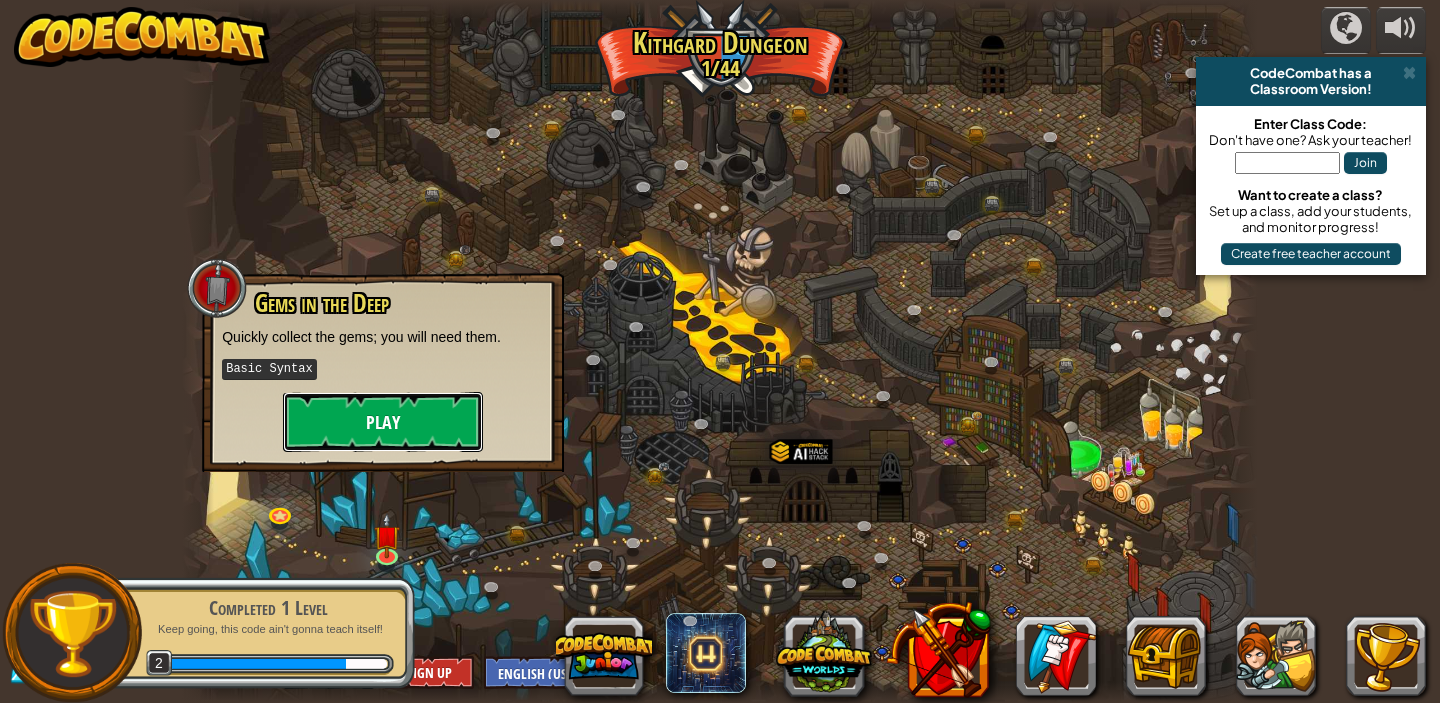 click on "Play" at bounding box center [383, 422] 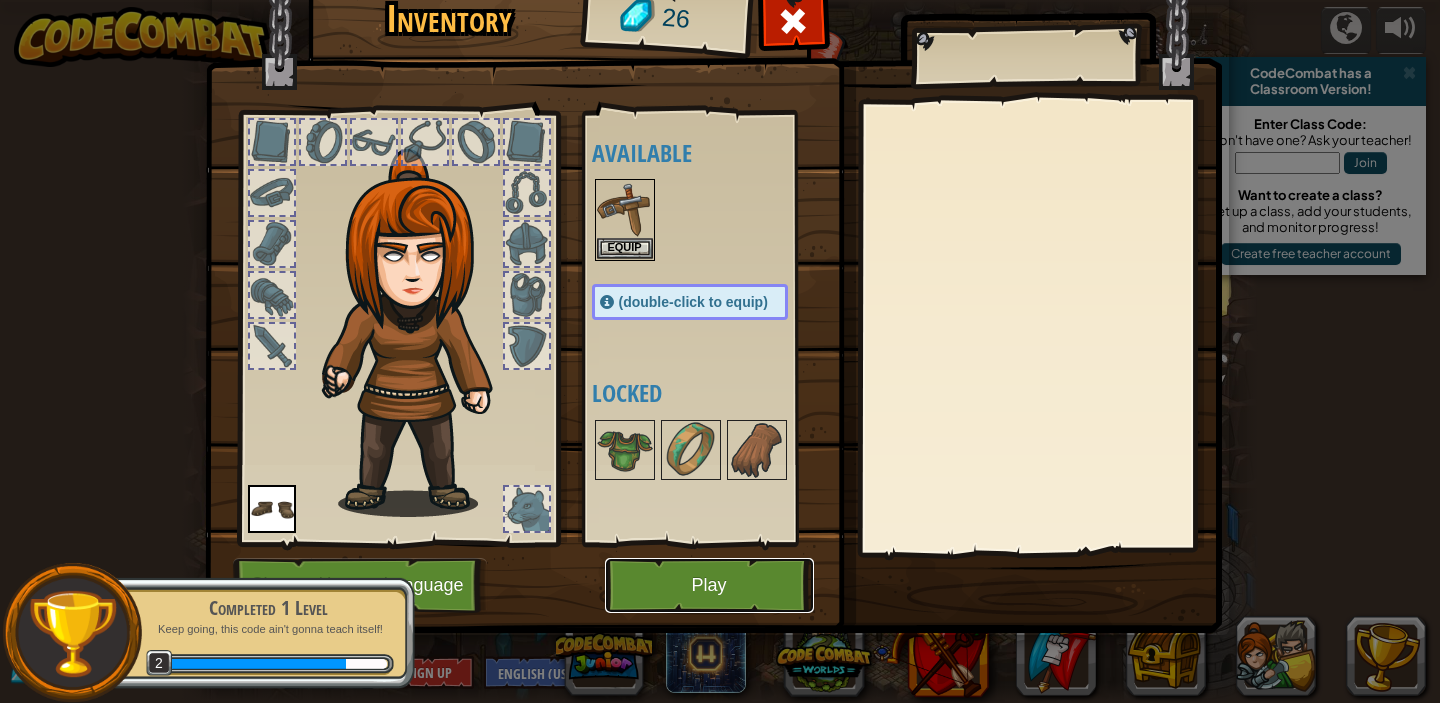 click on "Play" at bounding box center (709, 585) 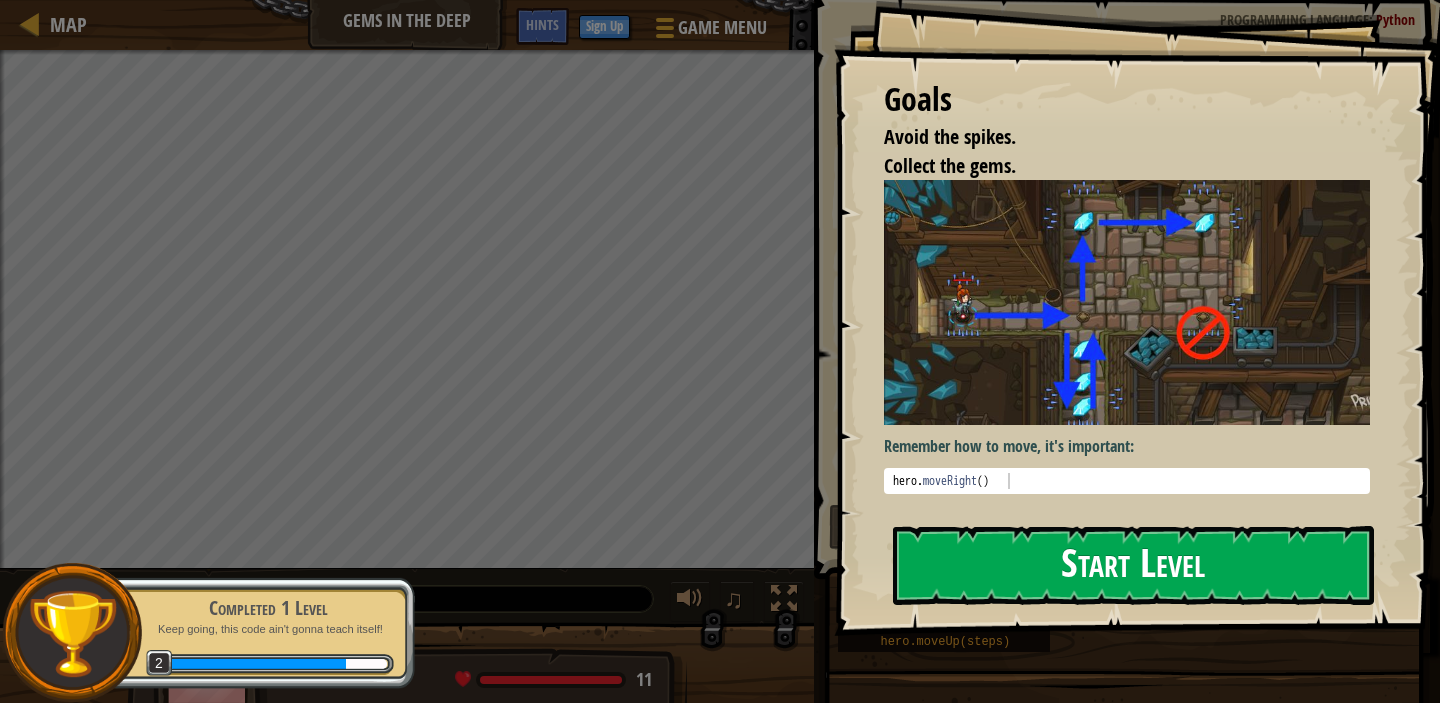 click on "Start Level" at bounding box center [1133, 565] 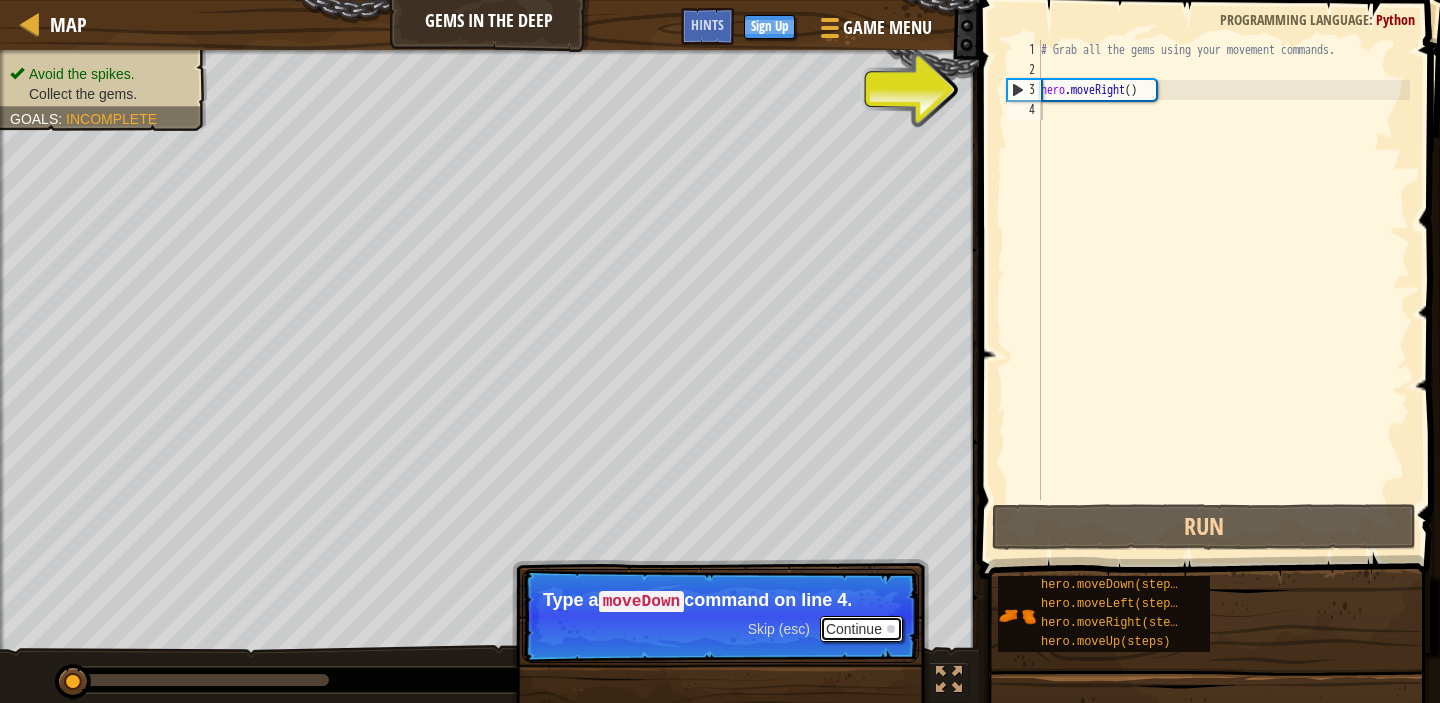 click on "Continue" at bounding box center (861, 629) 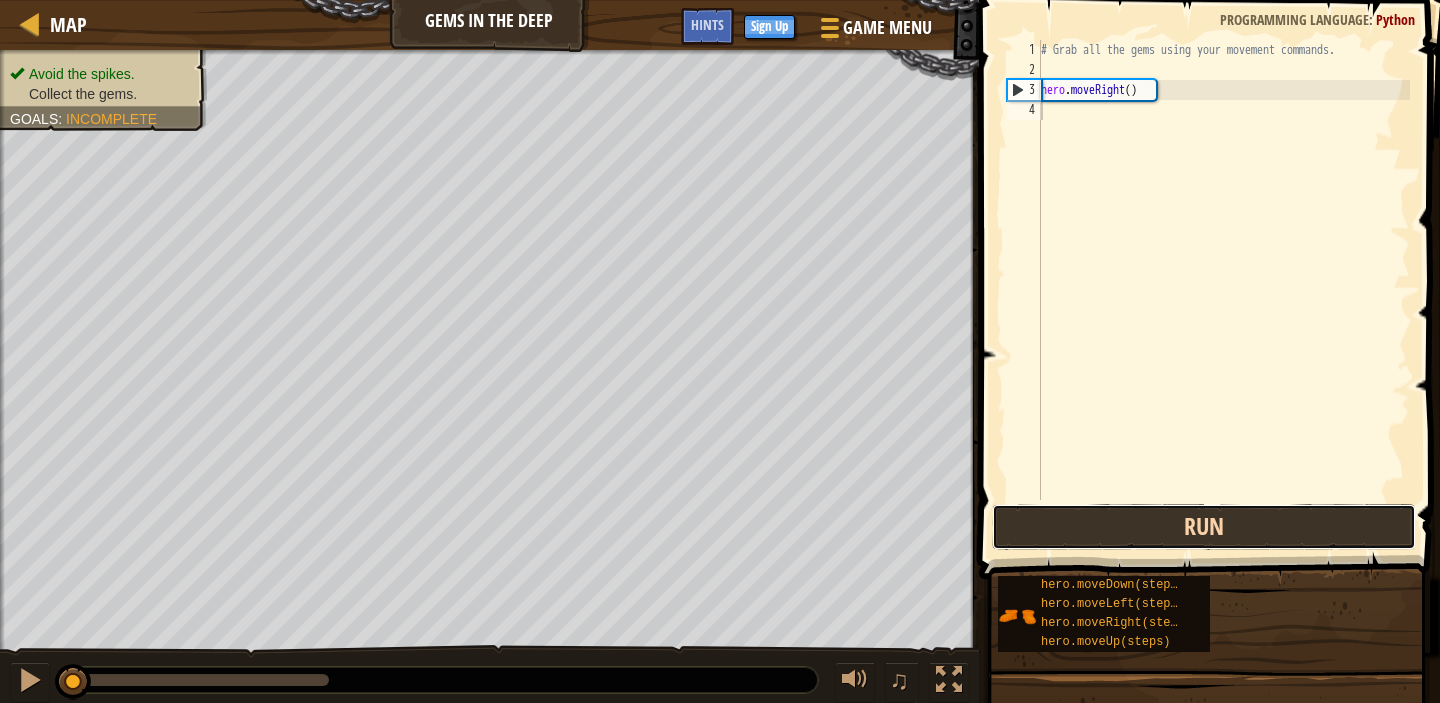 click on "Run" at bounding box center (1204, 527) 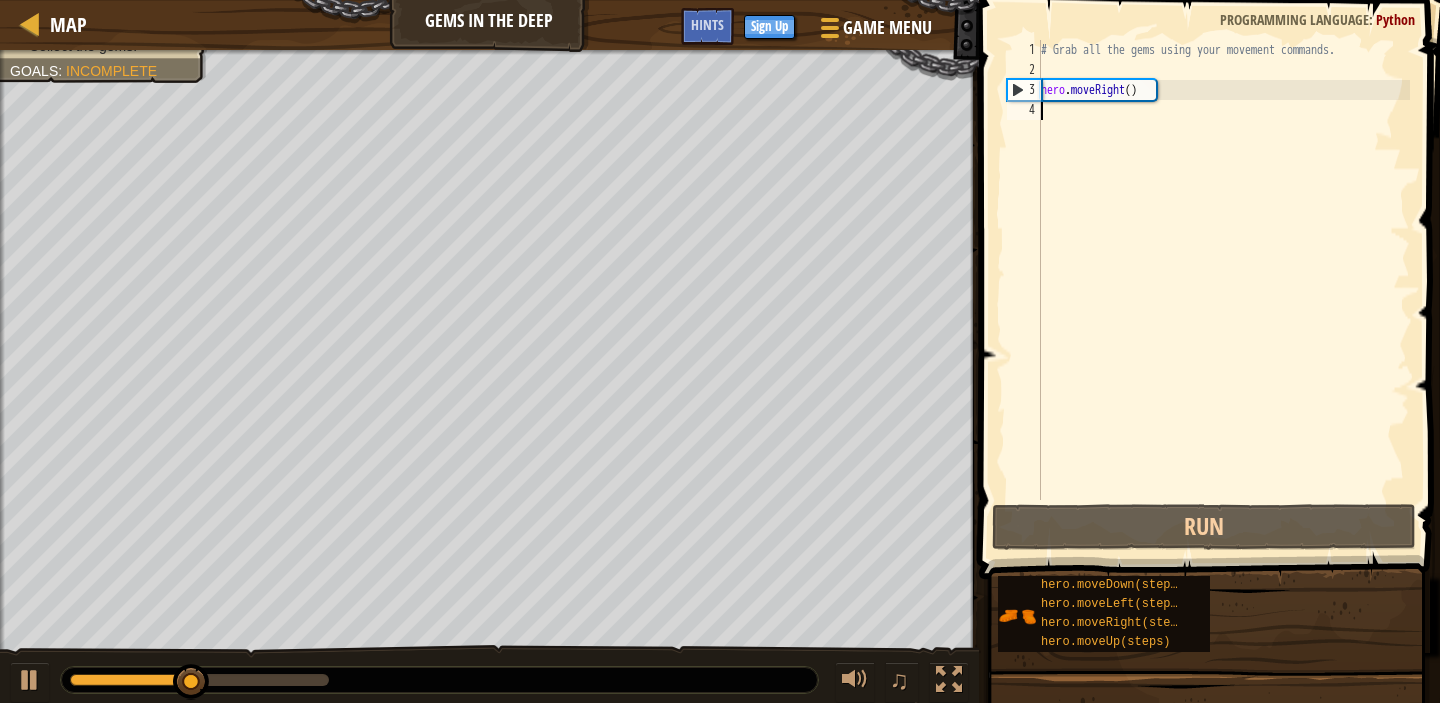 click on "# Grab all the gems using your movement commands. hero . moveRight ( )" at bounding box center (1223, 290) 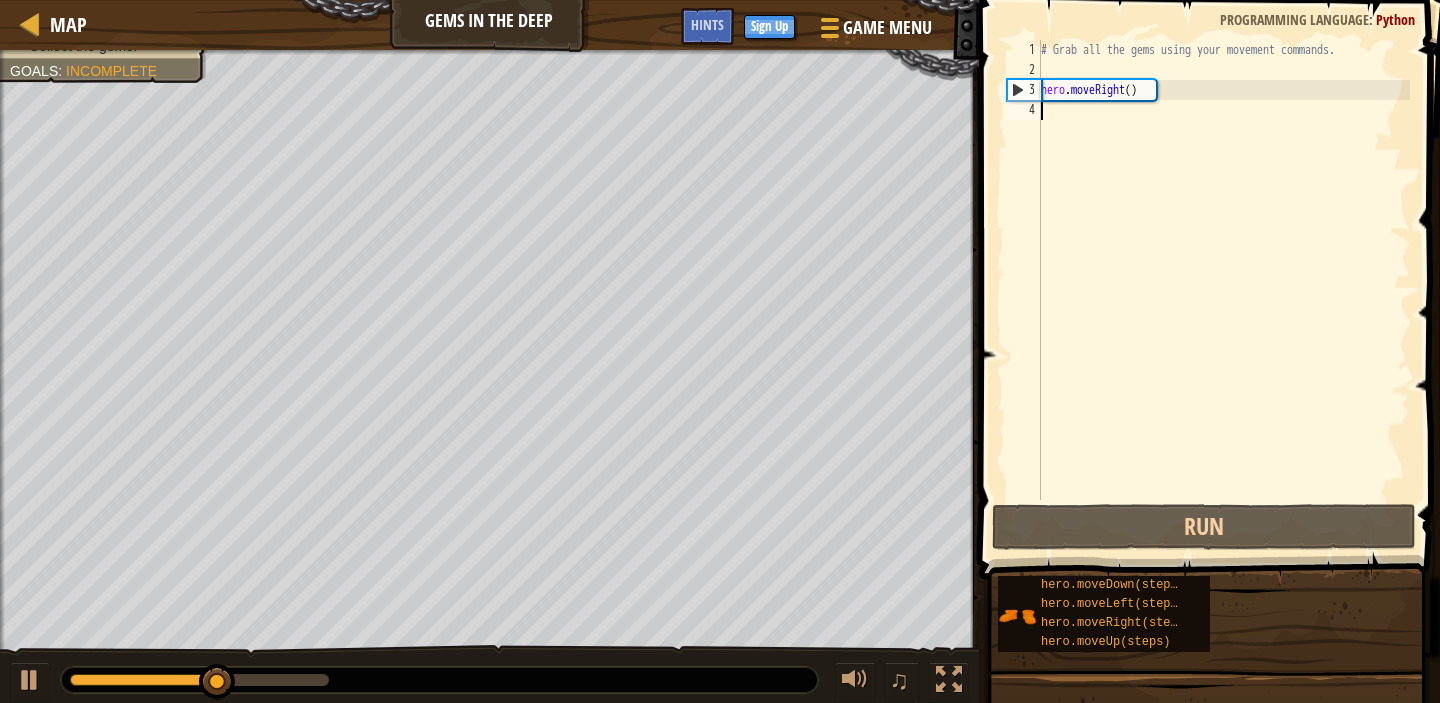 click on "# Grab all the gems using your movement commands. hero . moveRight ( )" at bounding box center (1223, 290) 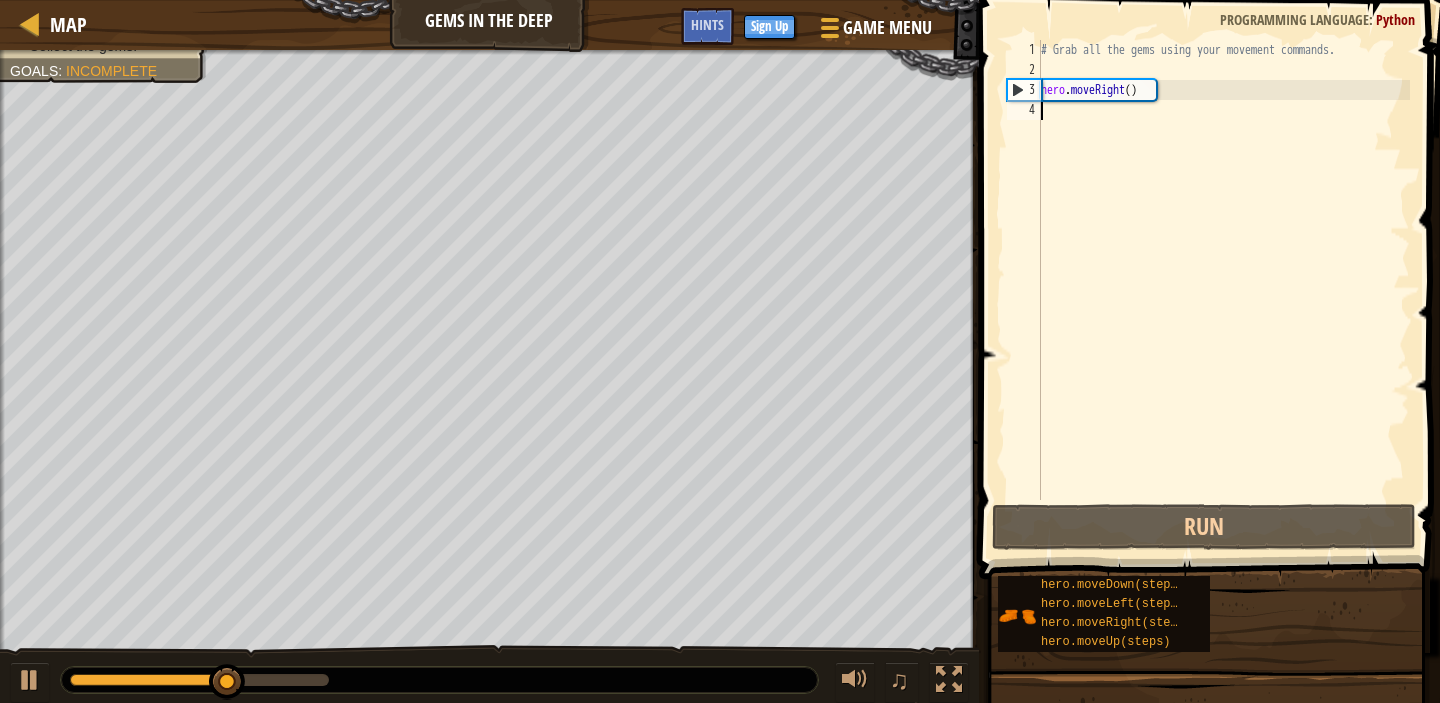 click on "# Grab all the gems using your movement commands. hero . moveRight ( )" at bounding box center (1223, 290) 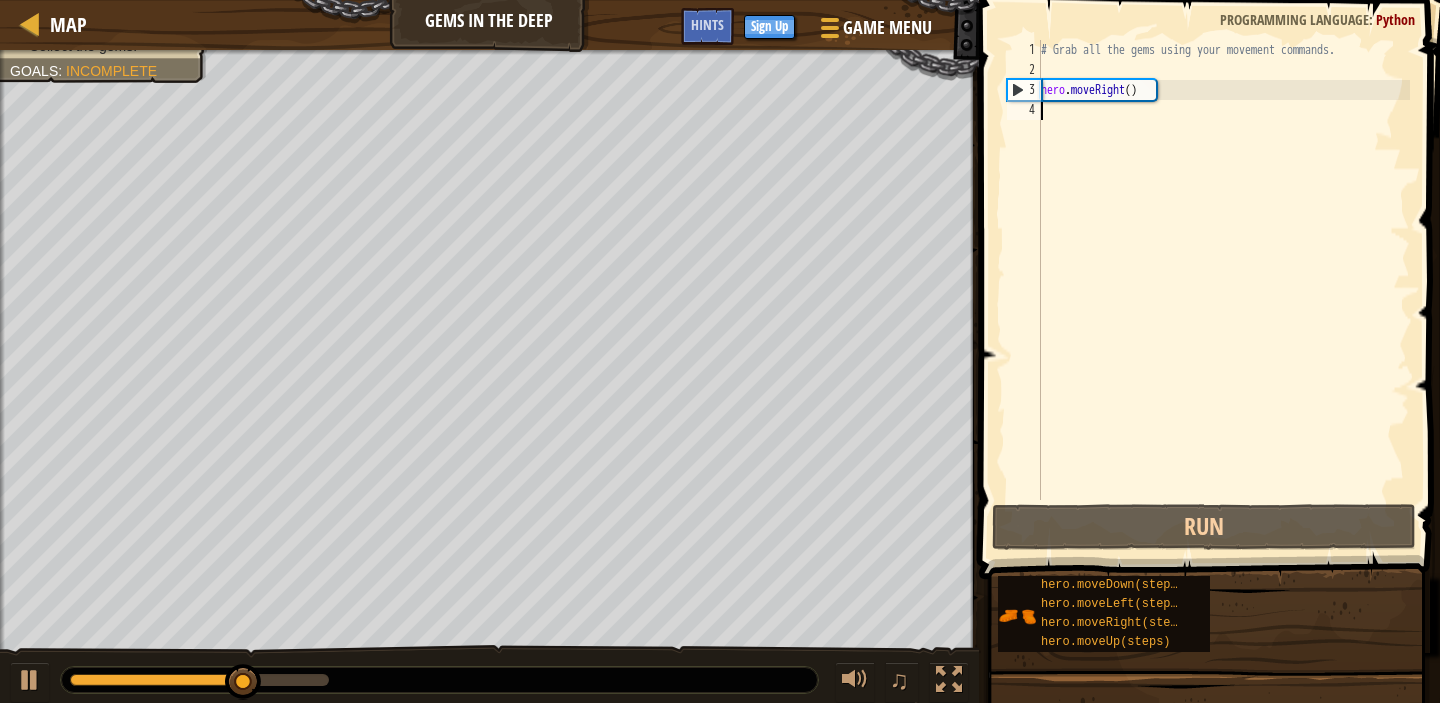 click on "# Grab all the gems using your movement commands. hero . moveRight ( )" at bounding box center [1223, 290] 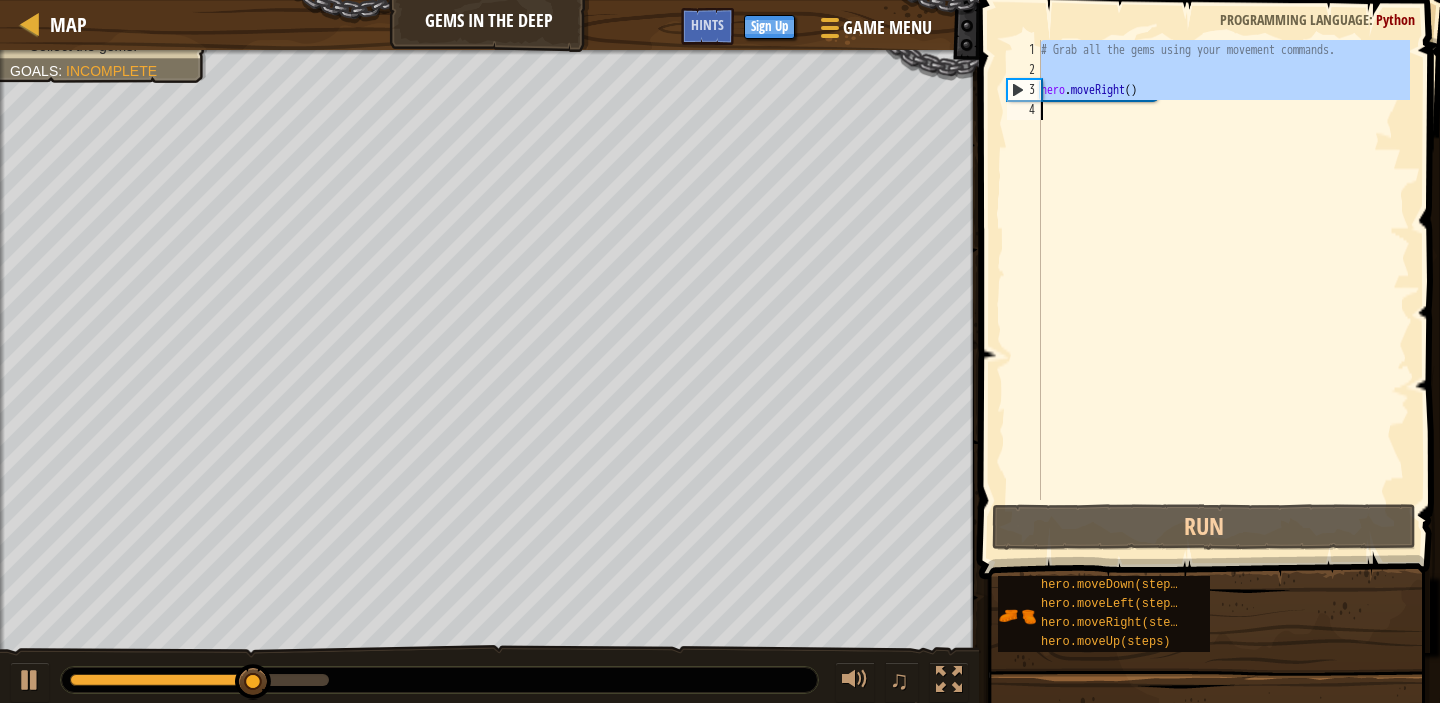 click on "# Grab all the gems using your movement commands. hero . moveRight ( )" at bounding box center (1223, 290) 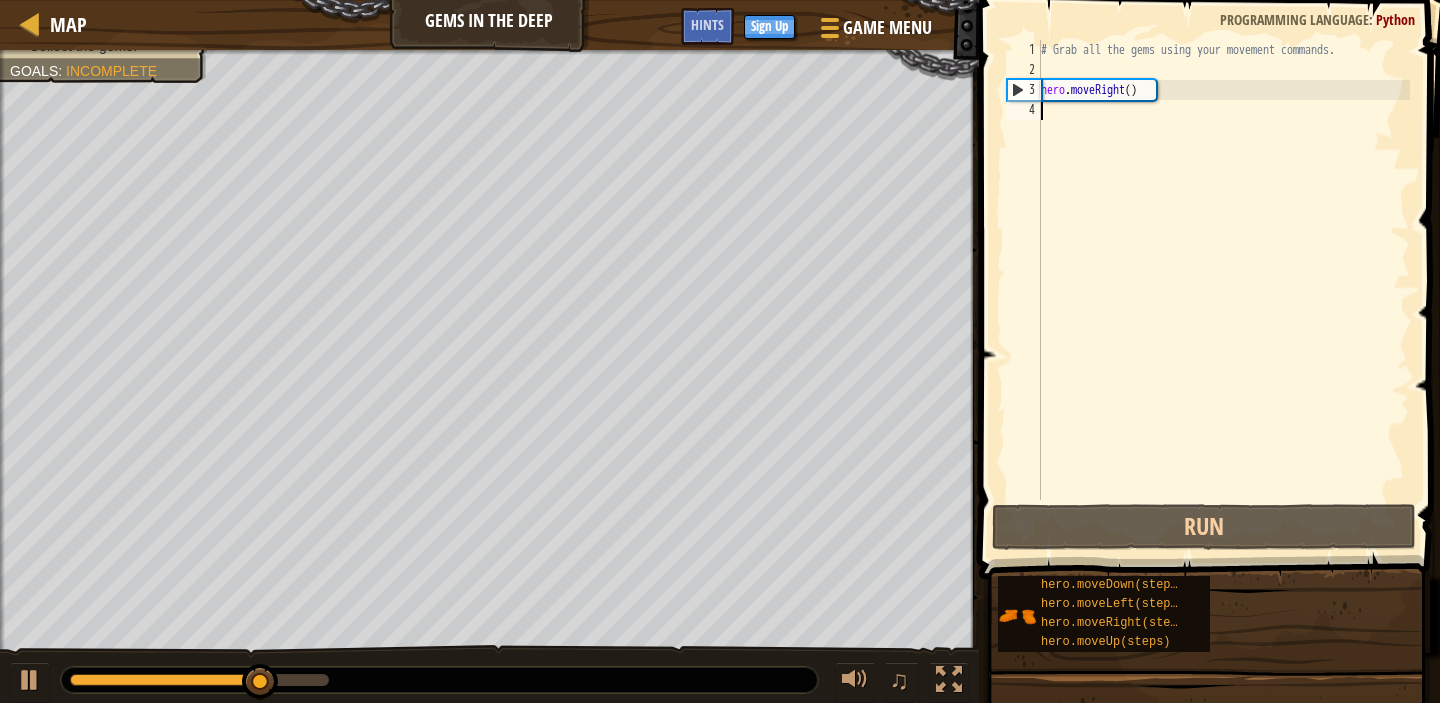 click on "# Grab all the gems using your movement commands. hero . moveRight ( )" at bounding box center (1223, 290) 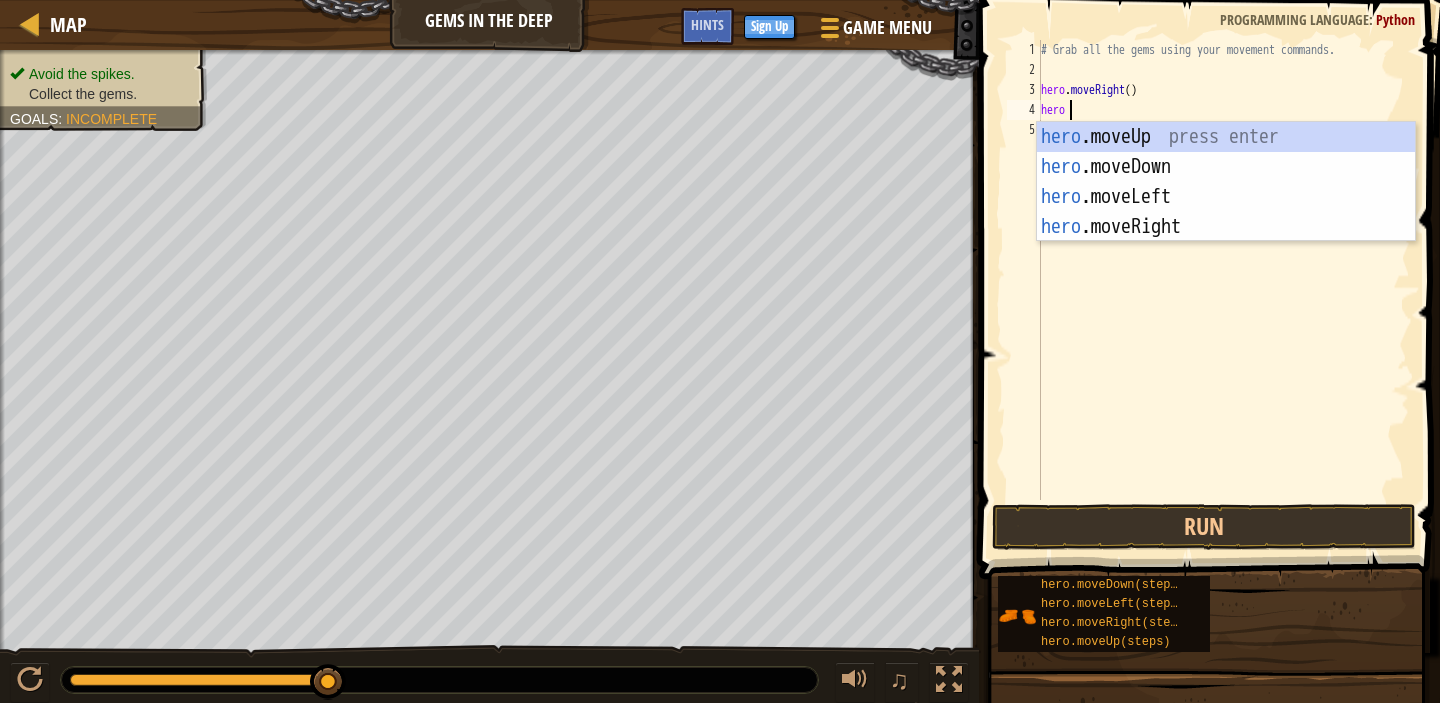 scroll, scrollTop: 9, scrollLeft: 1, axis: both 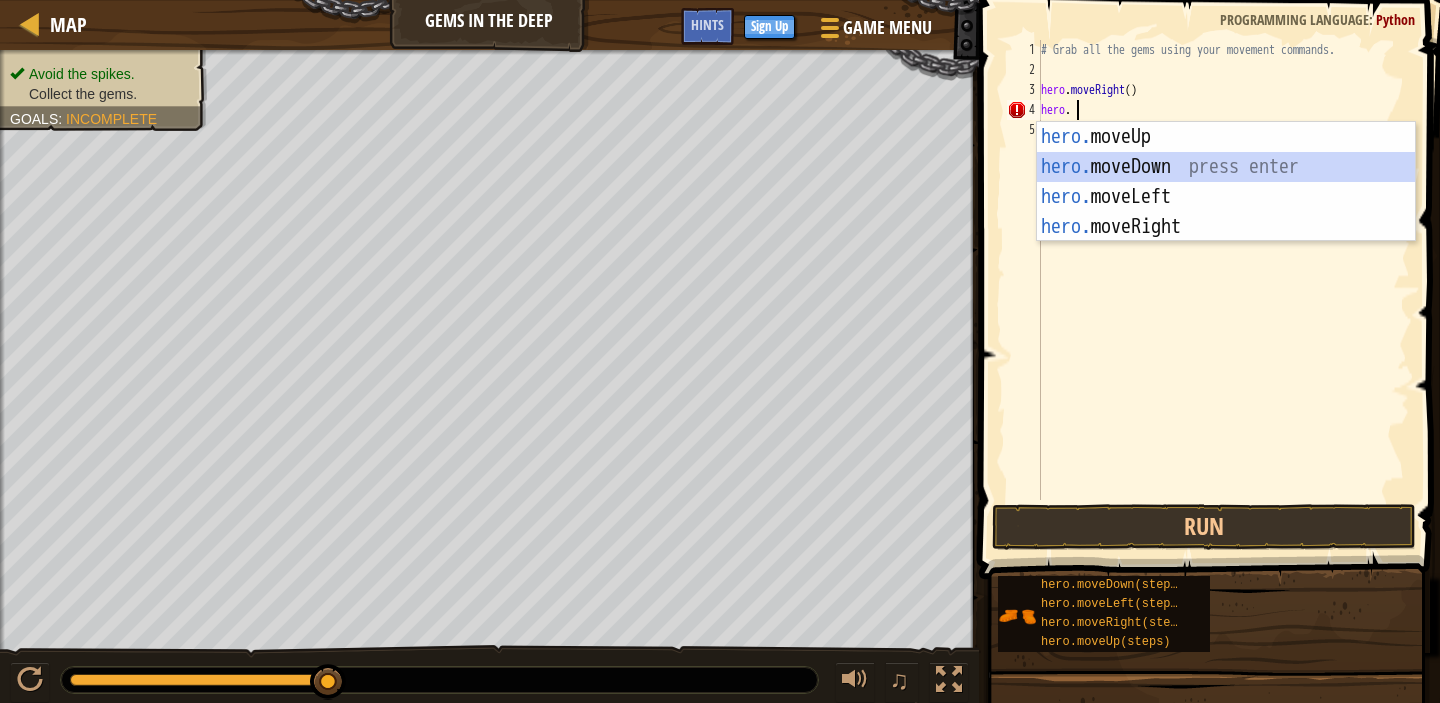 click on "hero. moveUp press enter hero. moveDown press enter hero. moveLeft press enter hero. moveRight press enter" at bounding box center (1226, 212) 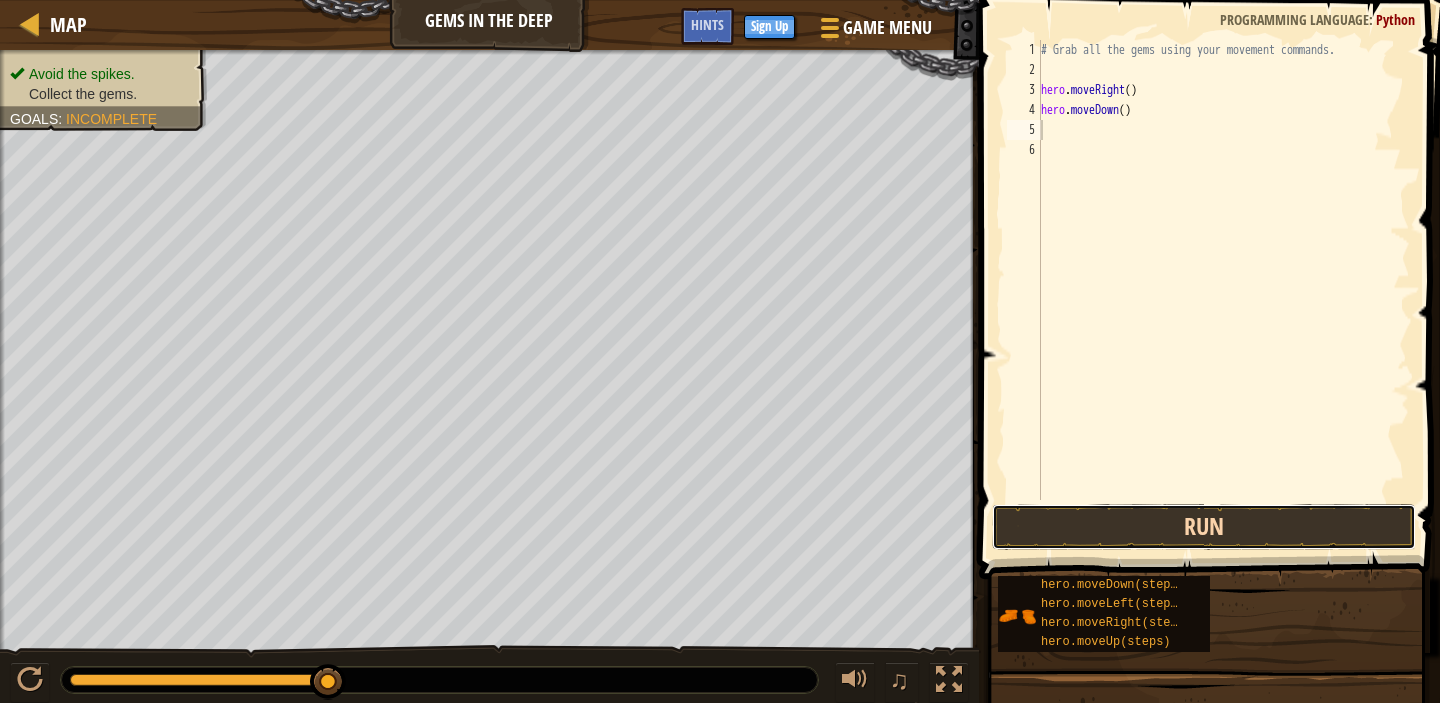 click on "Run" at bounding box center (1204, 527) 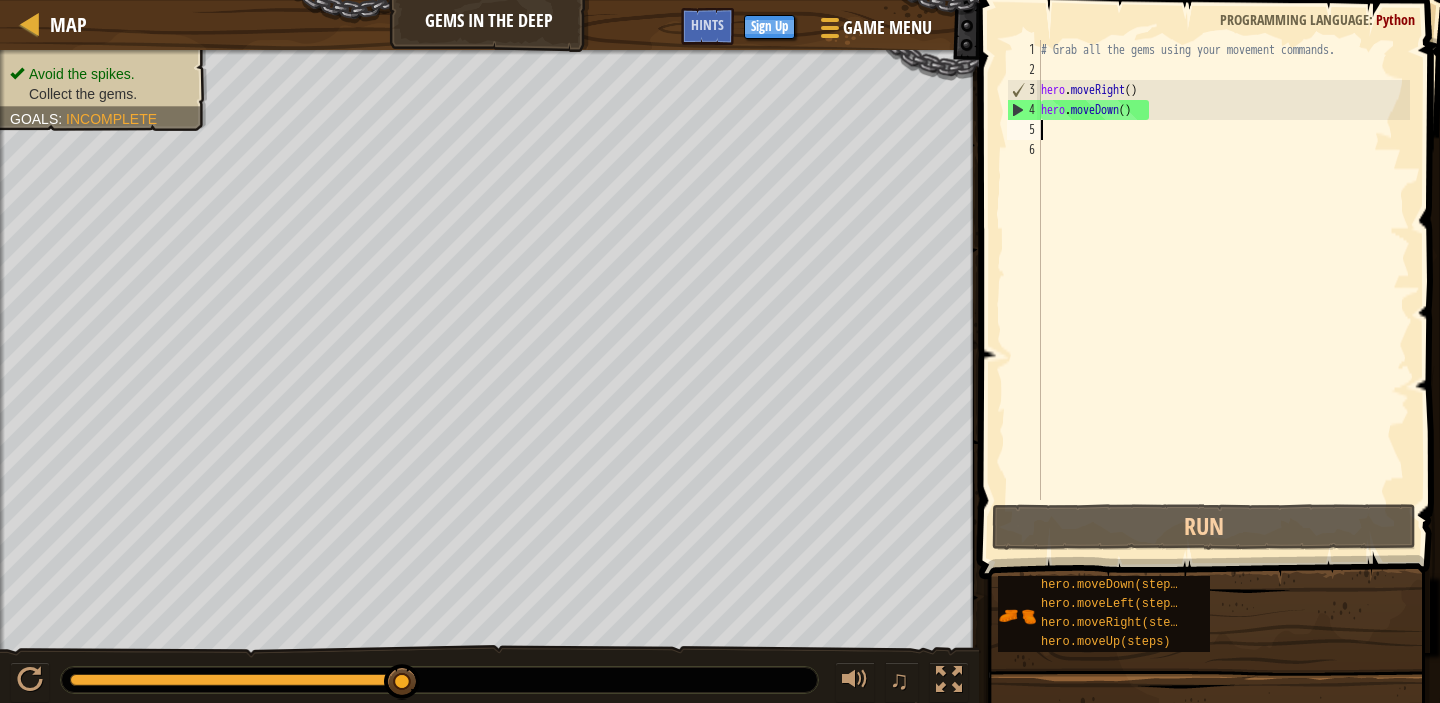 type on "h" 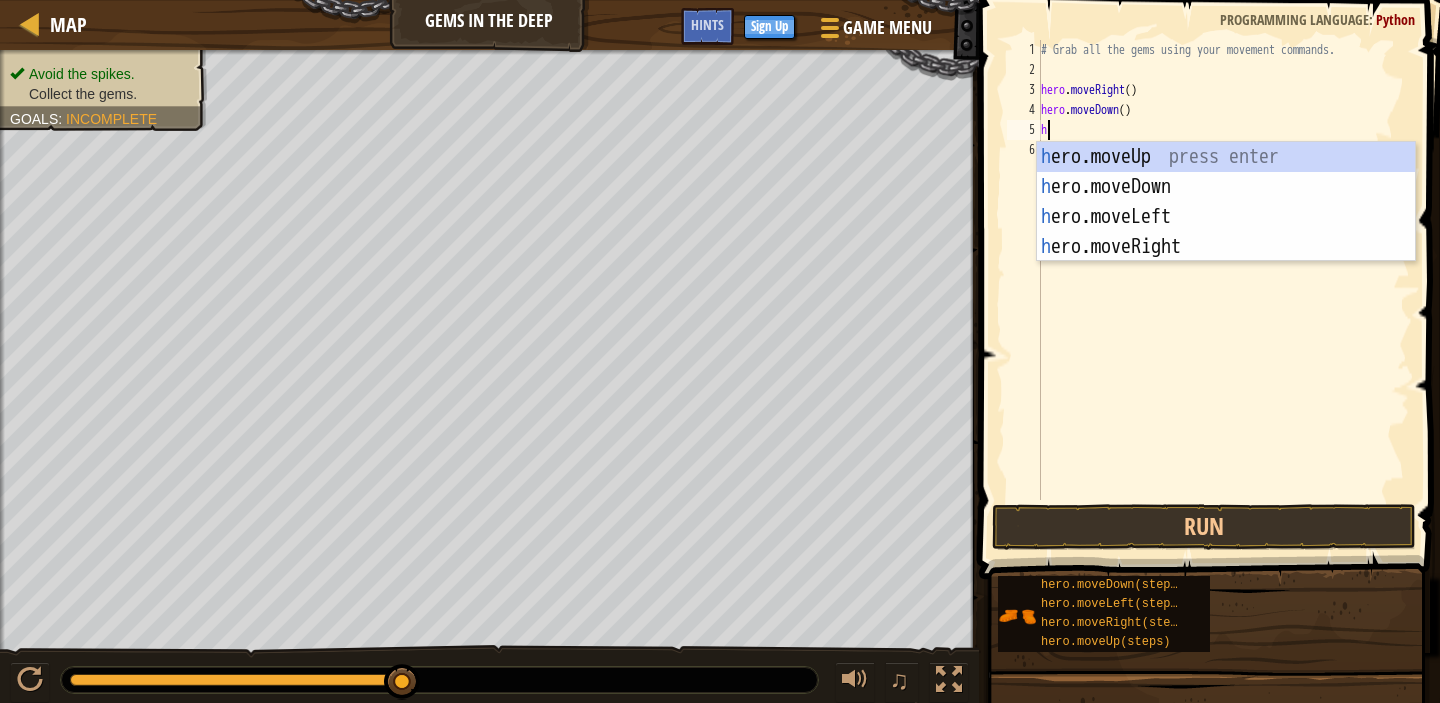 type 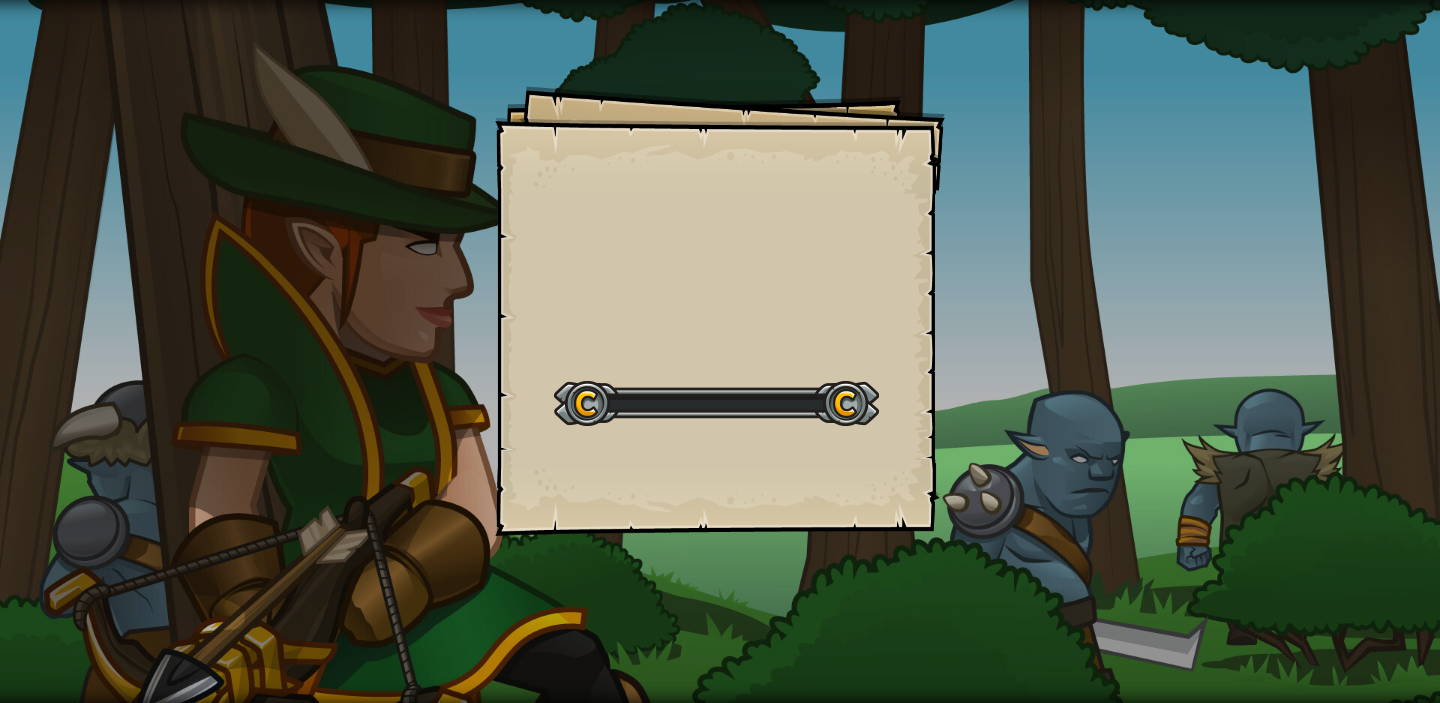 scroll, scrollTop: 0, scrollLeft: 0, axis: both 